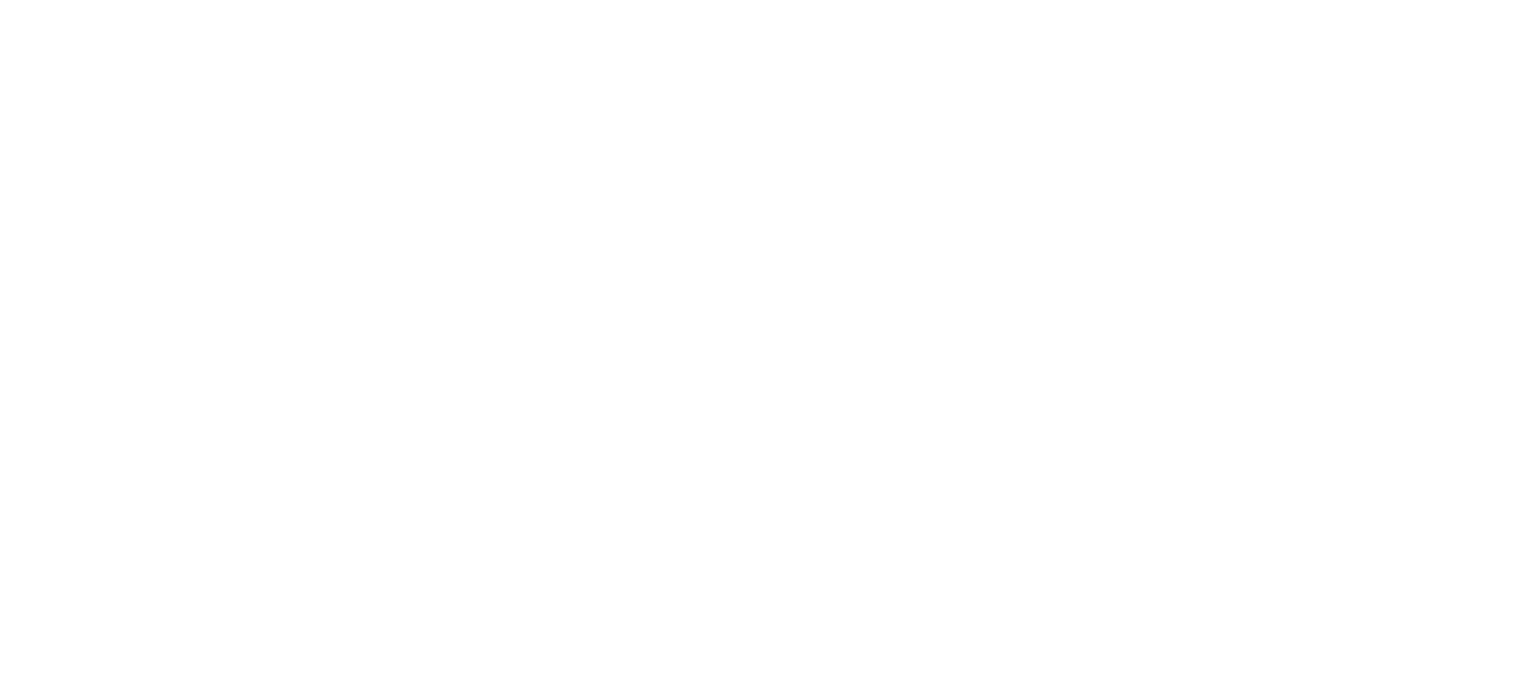 scroll, scrollTop: 0, scrollLeft: 0, axis: both 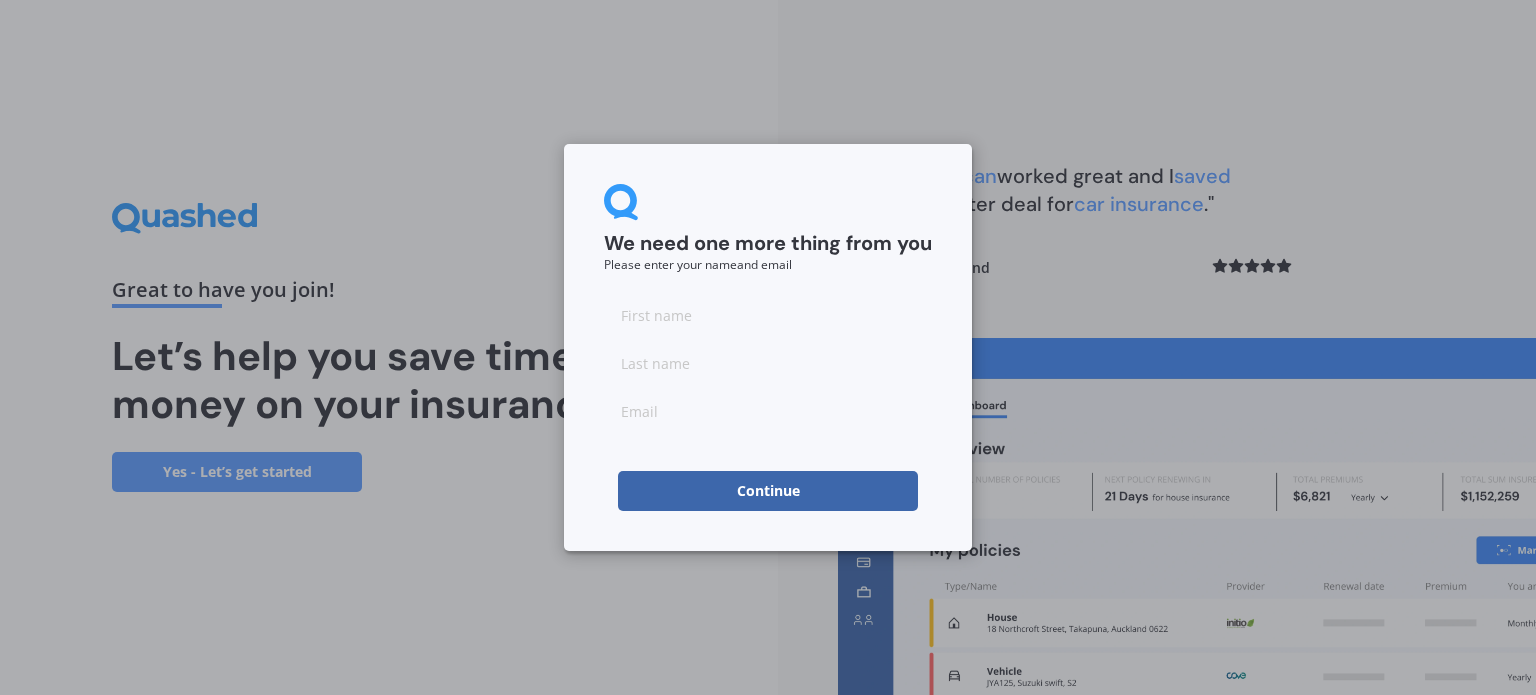 click at bounding box center (768, 315) 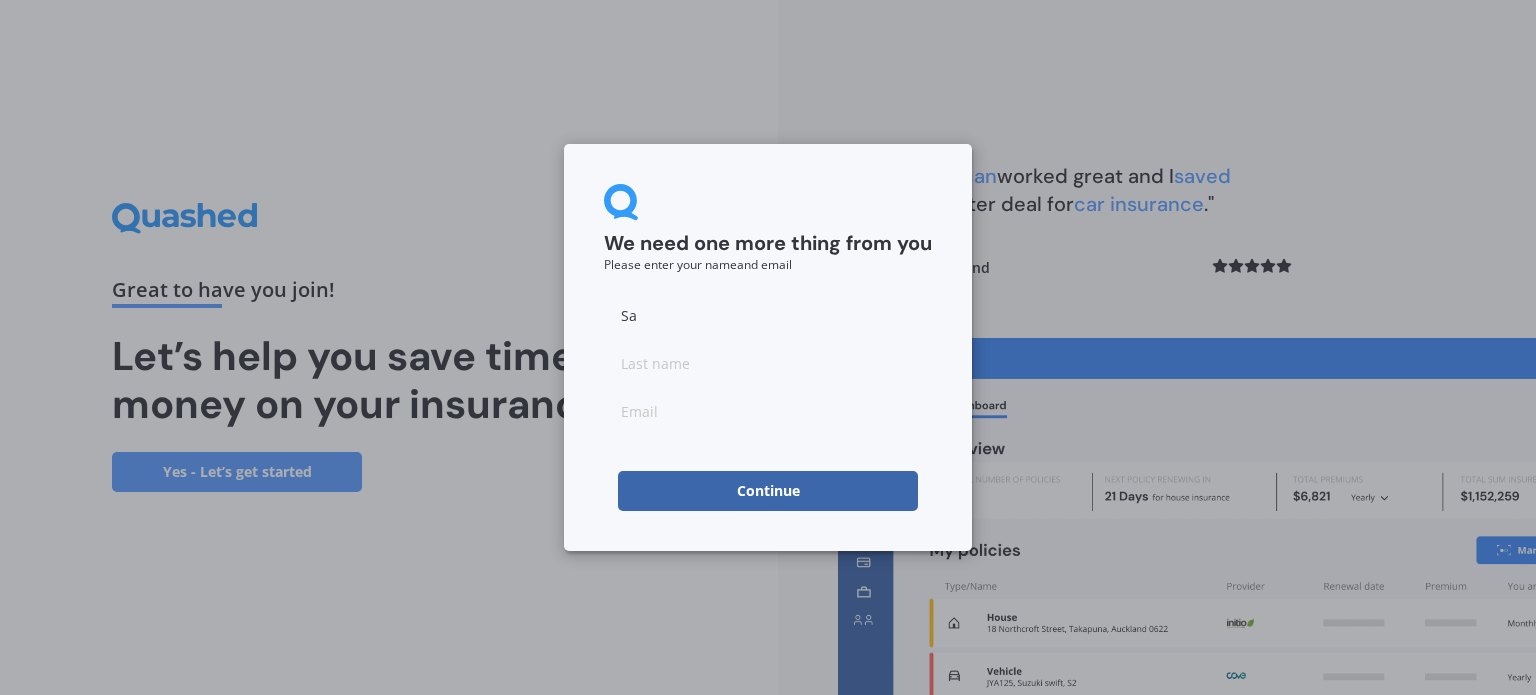 click on "We need one more thing from you Please enter your name  and email [FIRST] Continue" at bounding box center [768, 347] 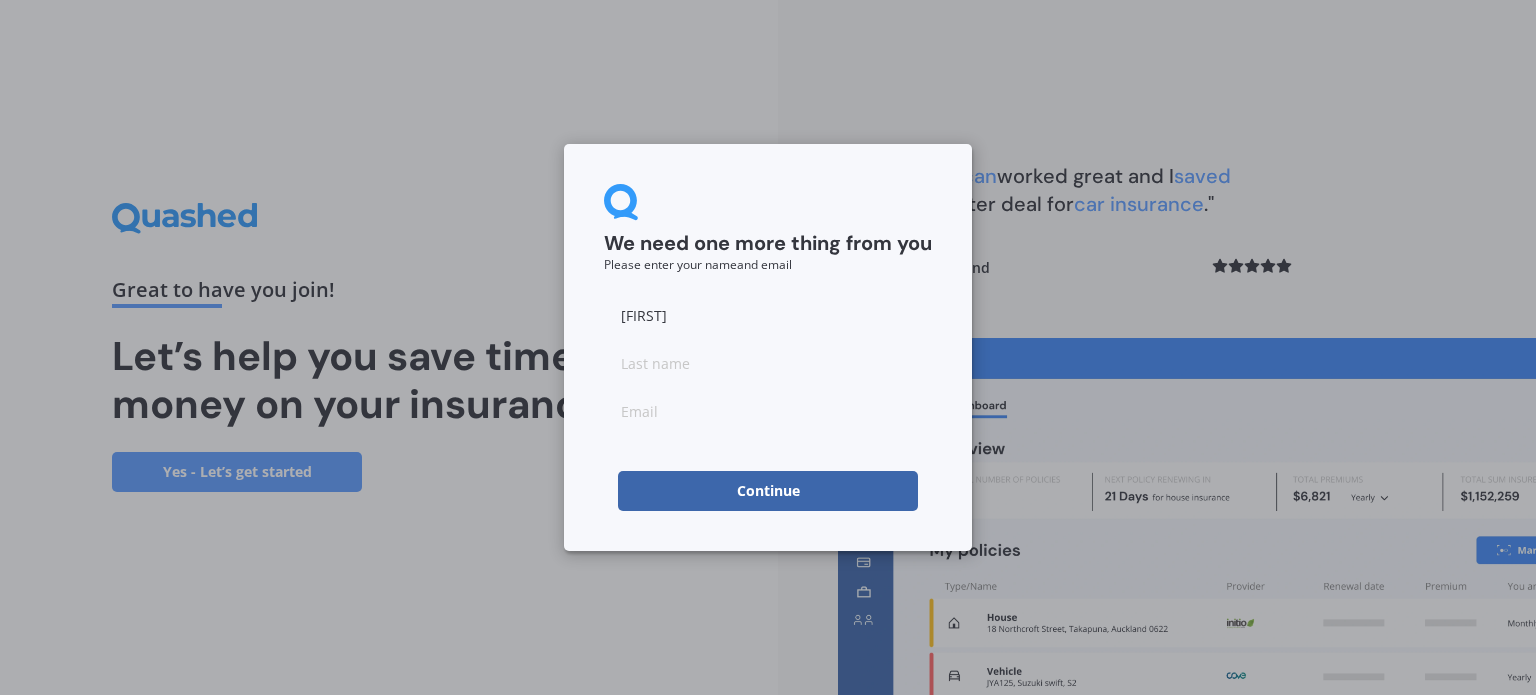 type on "[FIRST]" 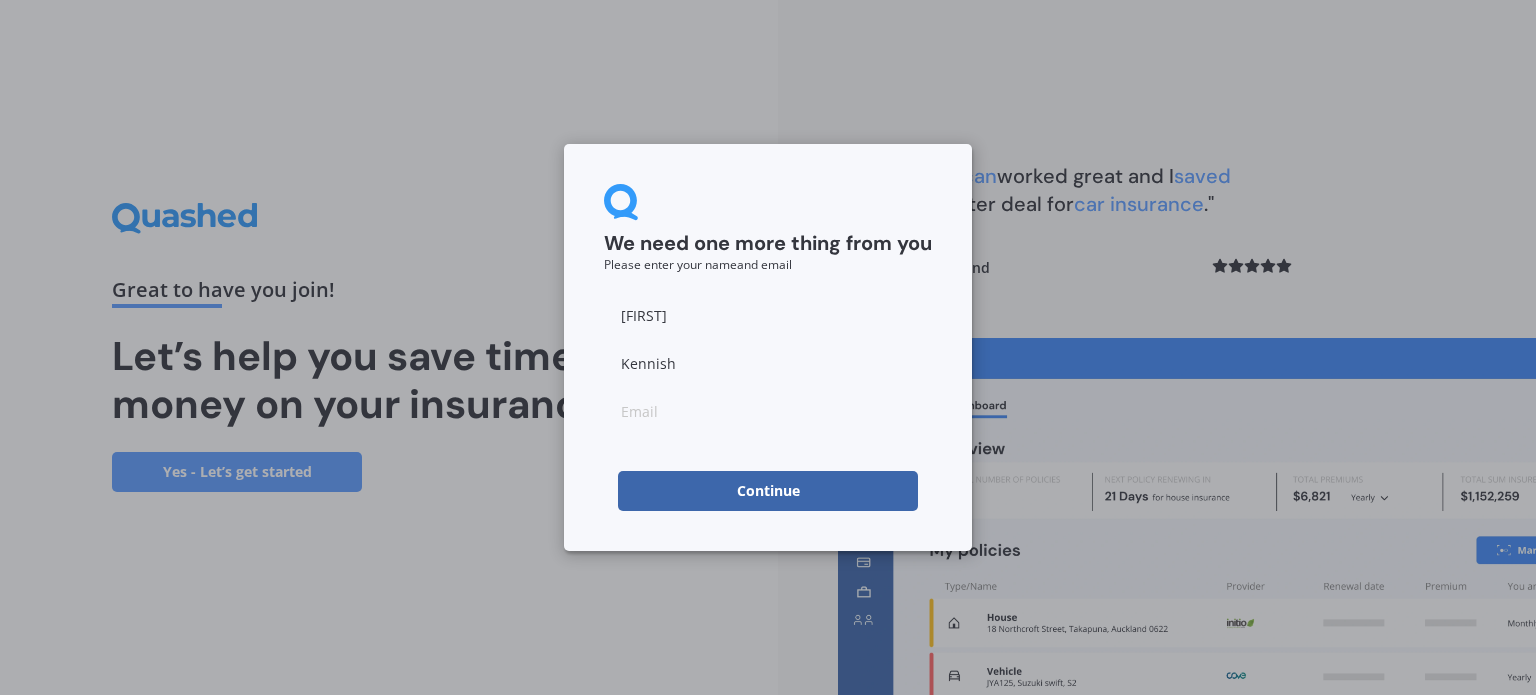 type on "Kennish" 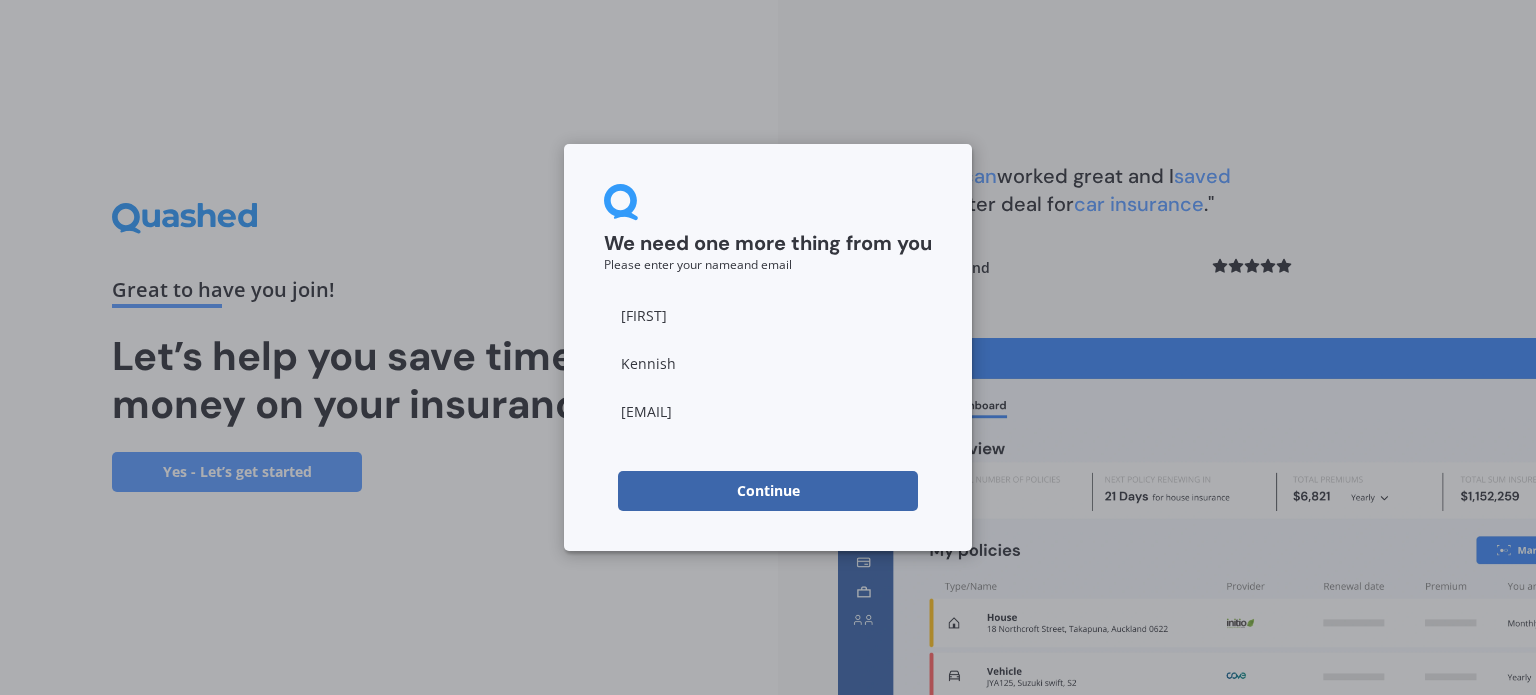 click on "Continue" at bounding box center [768, 491] 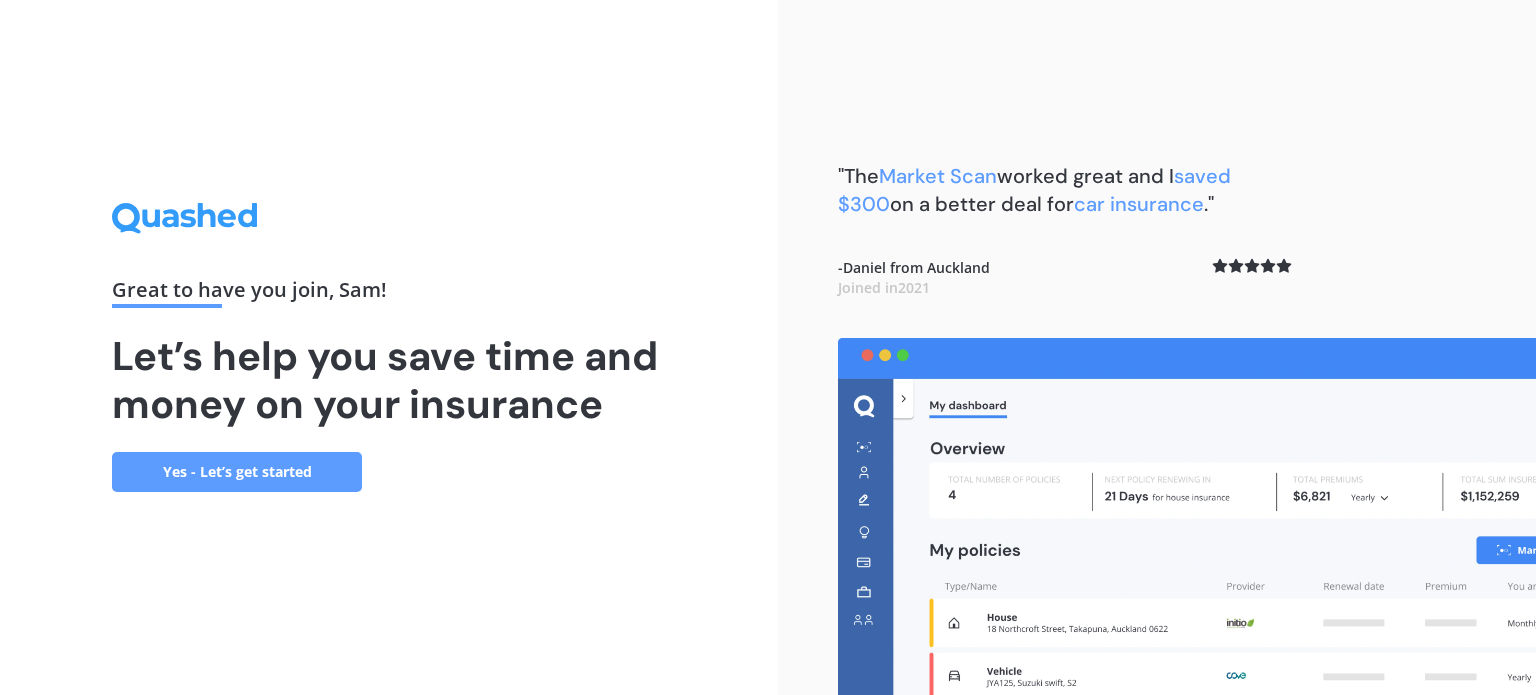 click on "Yes - Let’s get started" at bounding box center (237, 472) 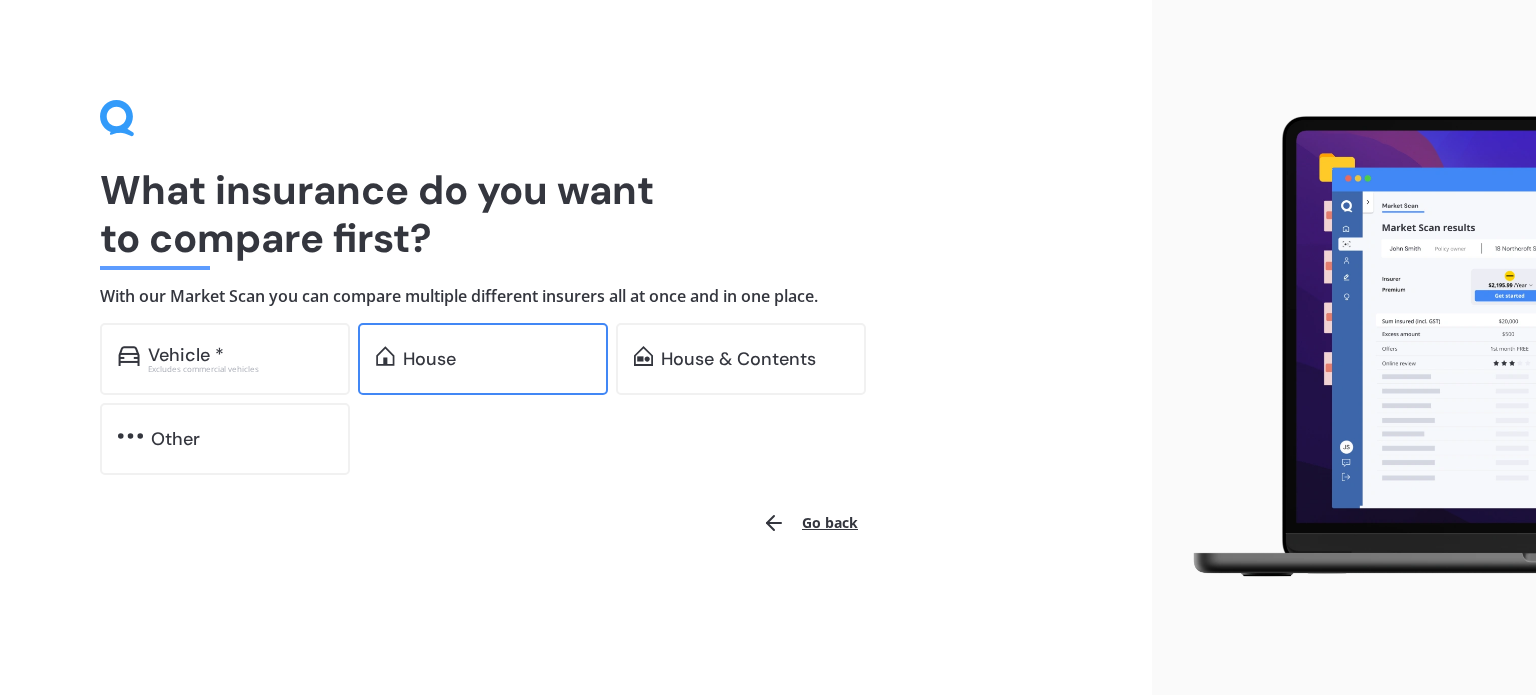 click on "House" at bounding box center (240, 355) 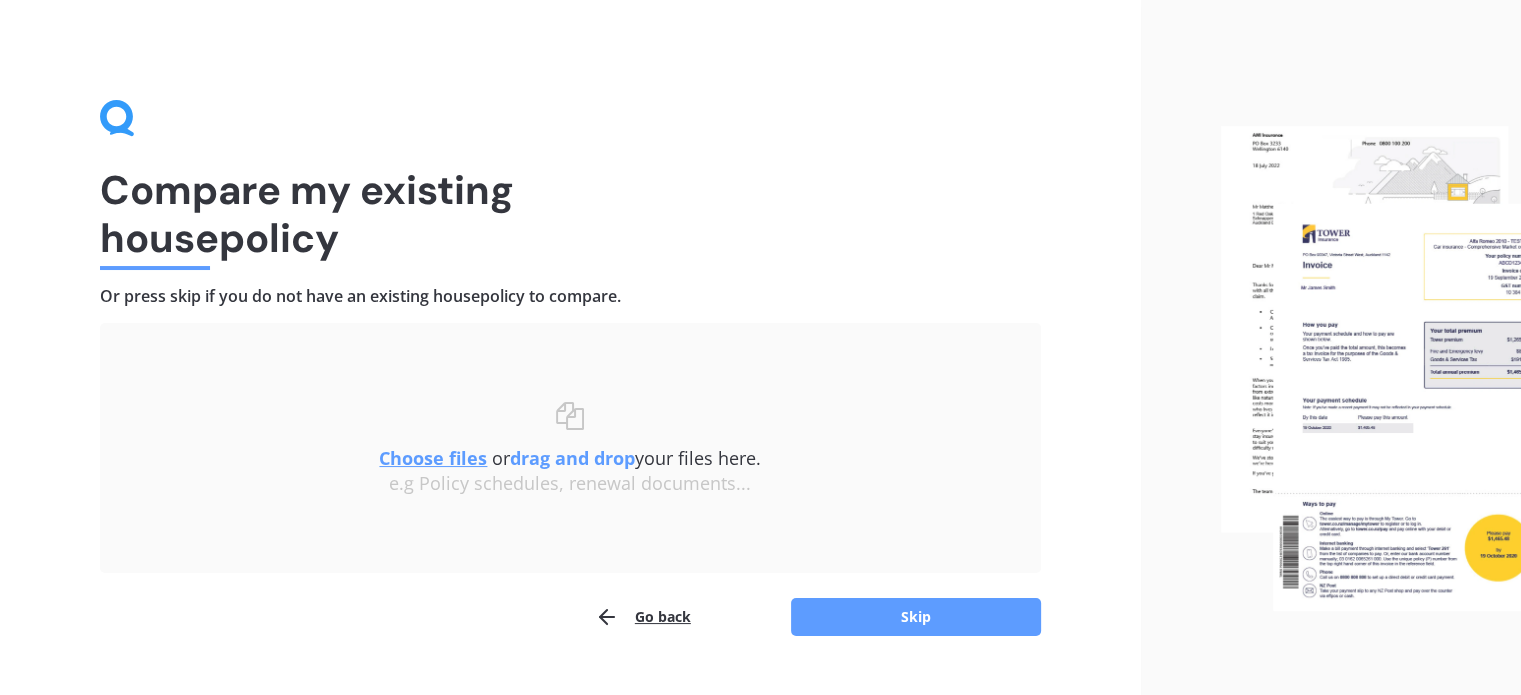 scroll, scrollTop: 41, scrollLeft: 0, axis: vertical 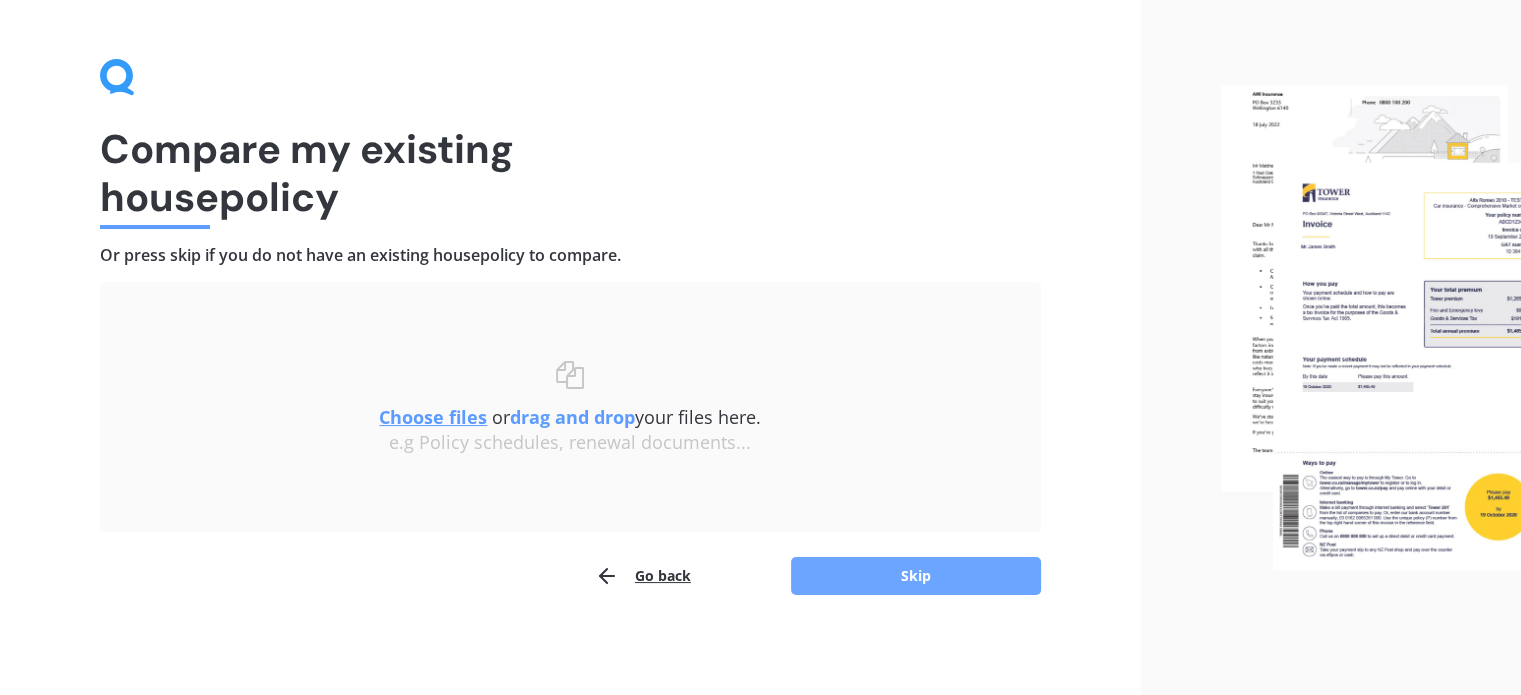 click on "Skip" at bounding box center [916, 576] 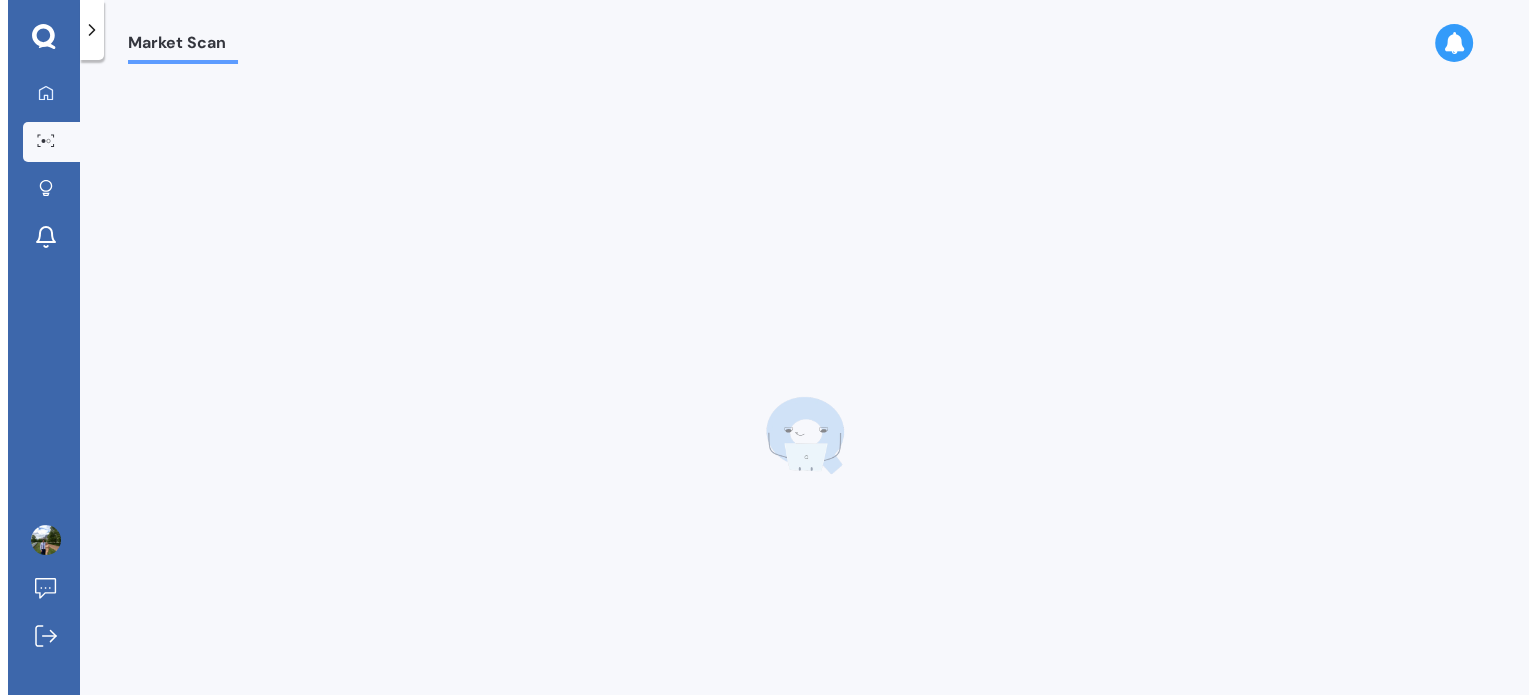 scroll, scrollTop: 0, scrollLeft: 0, axis: both 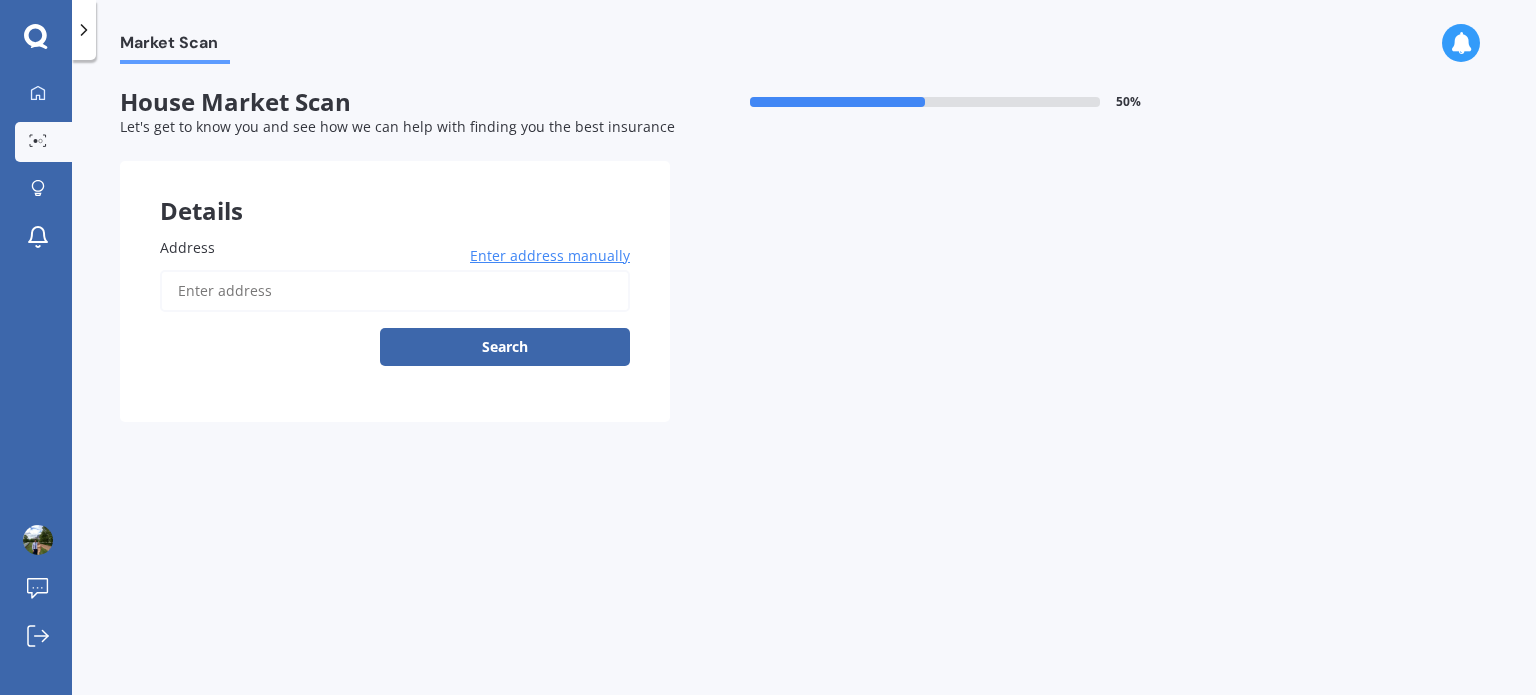 click on "Enter address manually" at bounding box center (550, 256) 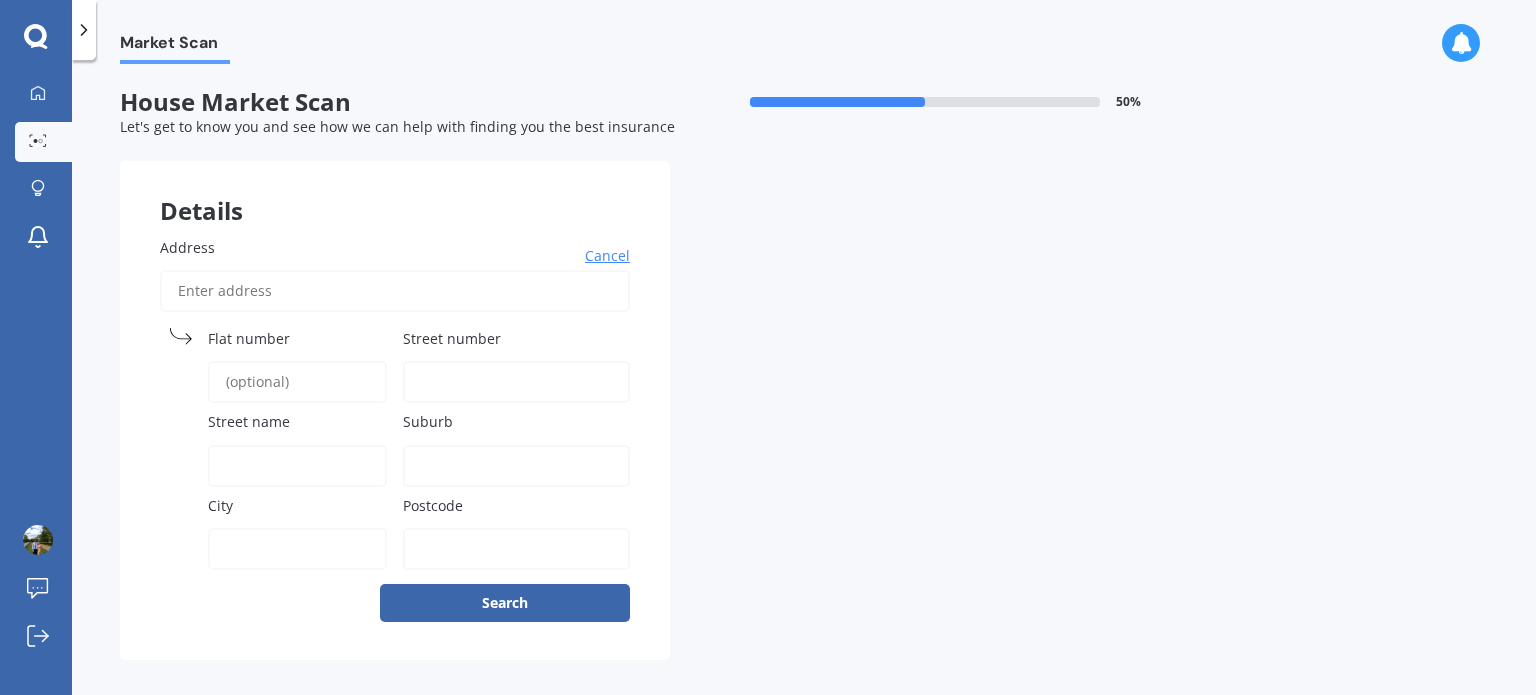 click on "Address" at bounding box center [395, 291] 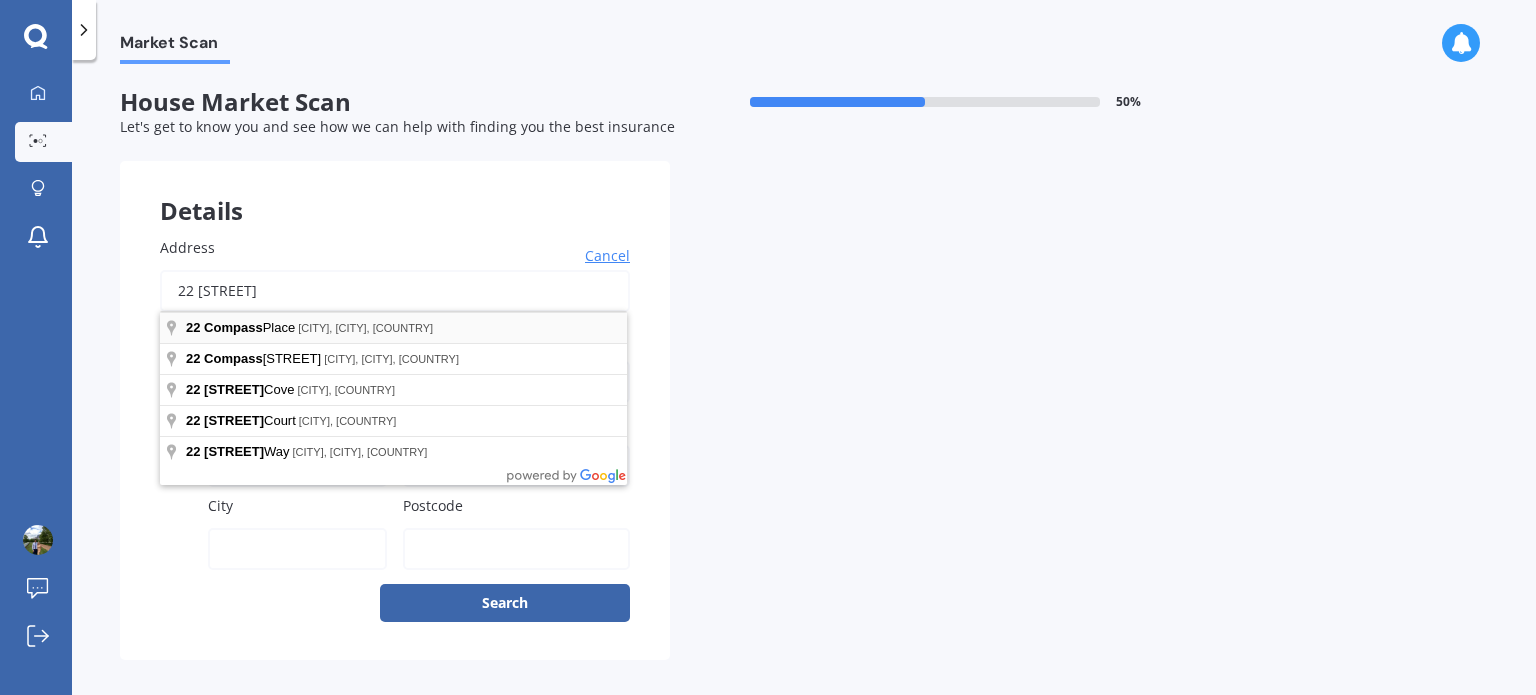 type on "22 [STREET]" 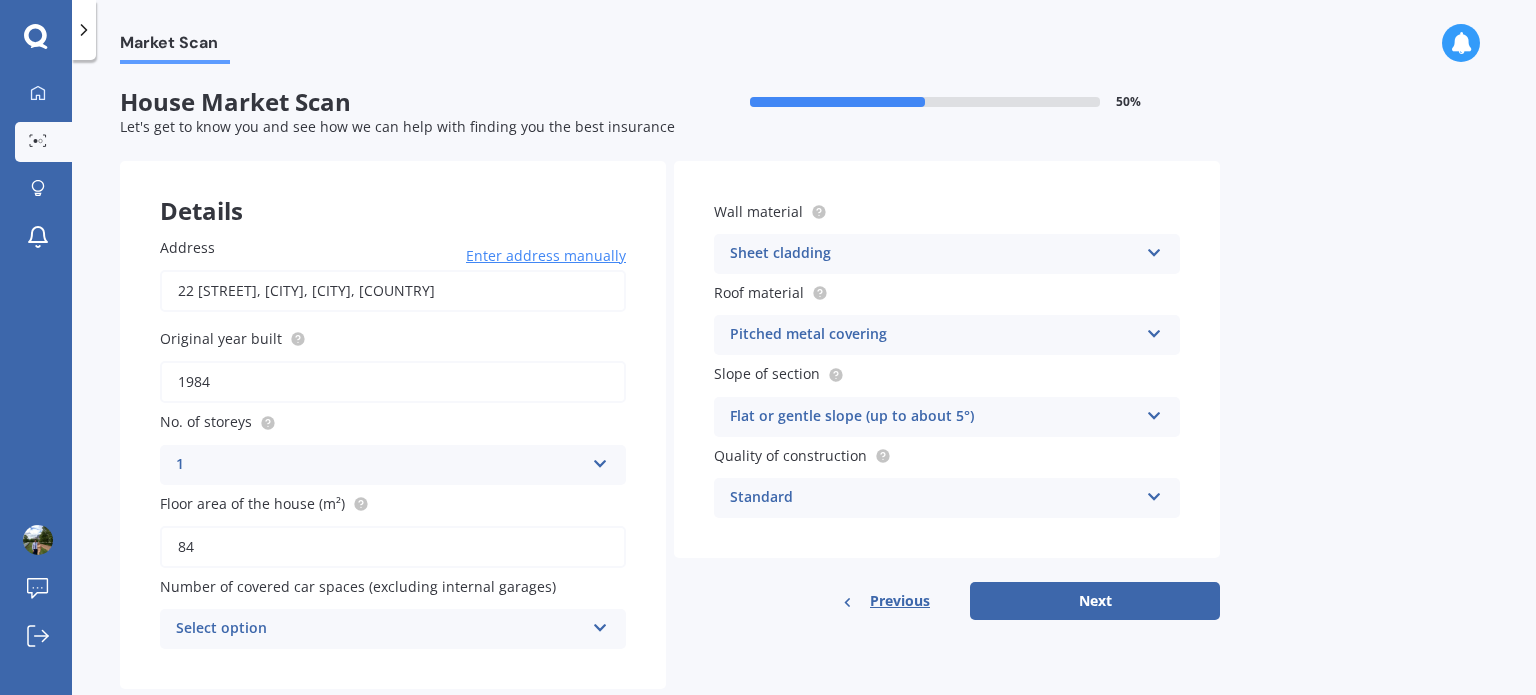 scroll, scrollTop: 44, scrollLeft: 0, axis: vertical 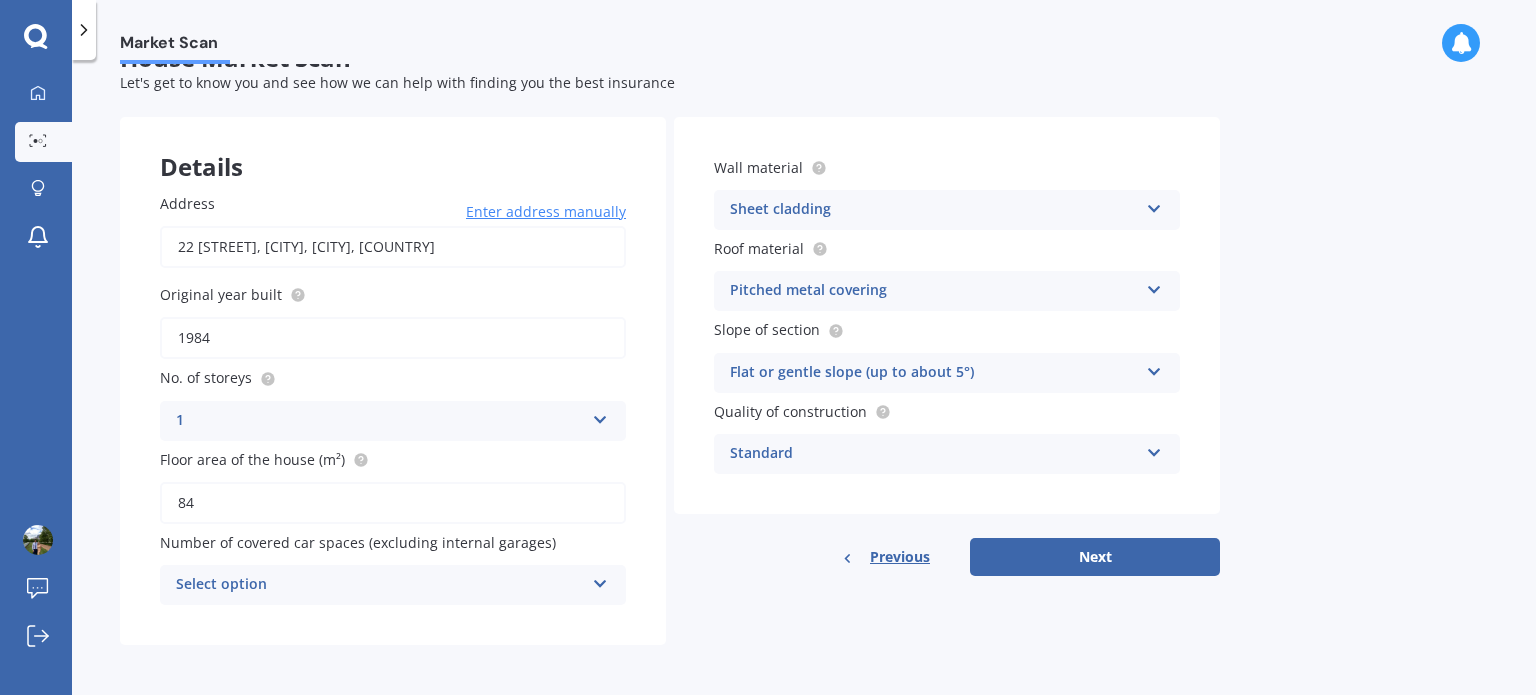 click on "Select option" at bounding box center (380, 585) 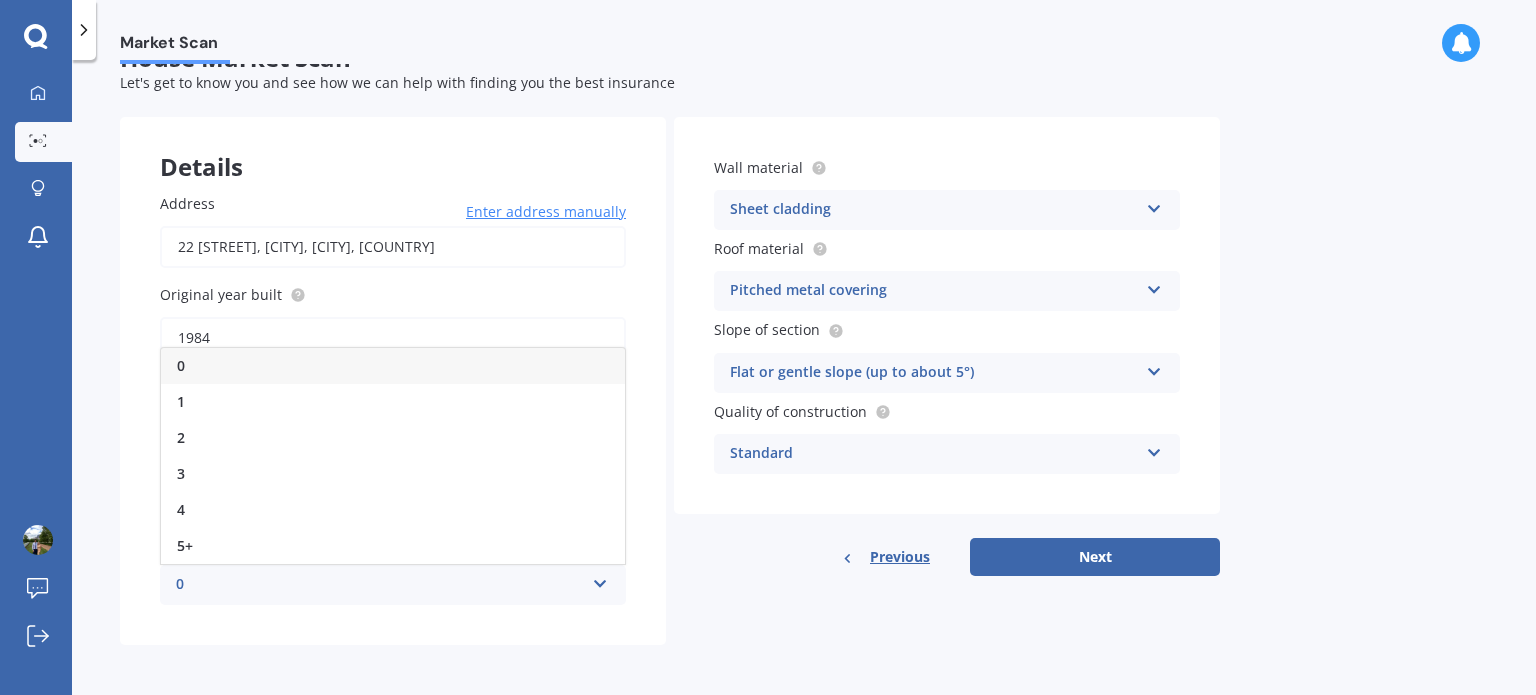 click on "0" at bounding box center (393, 366) 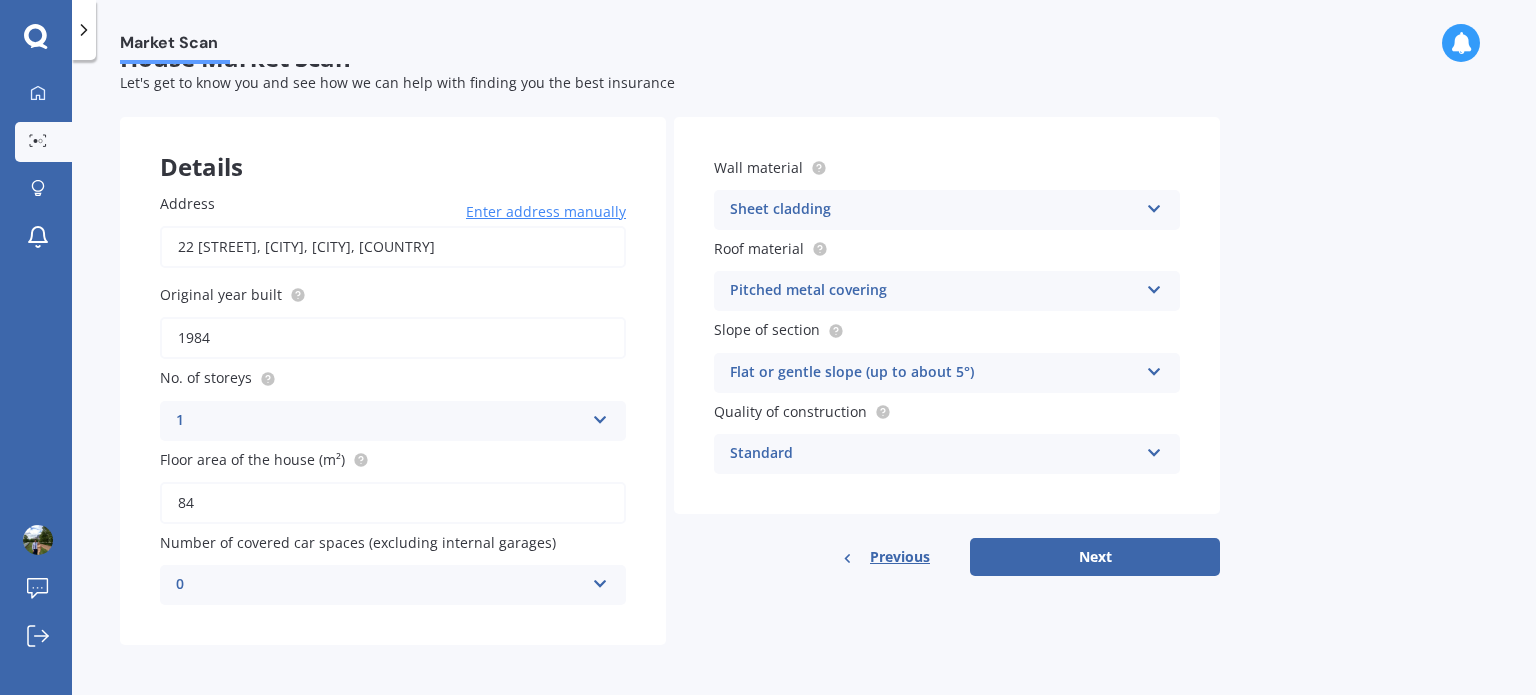 click on "Sheet cladding Artificial weatherboard/plank cladding Blockwork Brick veneer Double brick Mud brick Other Rockcote/EPS Sheet cladding Solid brickwork Stonework solid Stonework veneer Stucco Weatherboard/plank cladding" at bounding box center [393, 421] 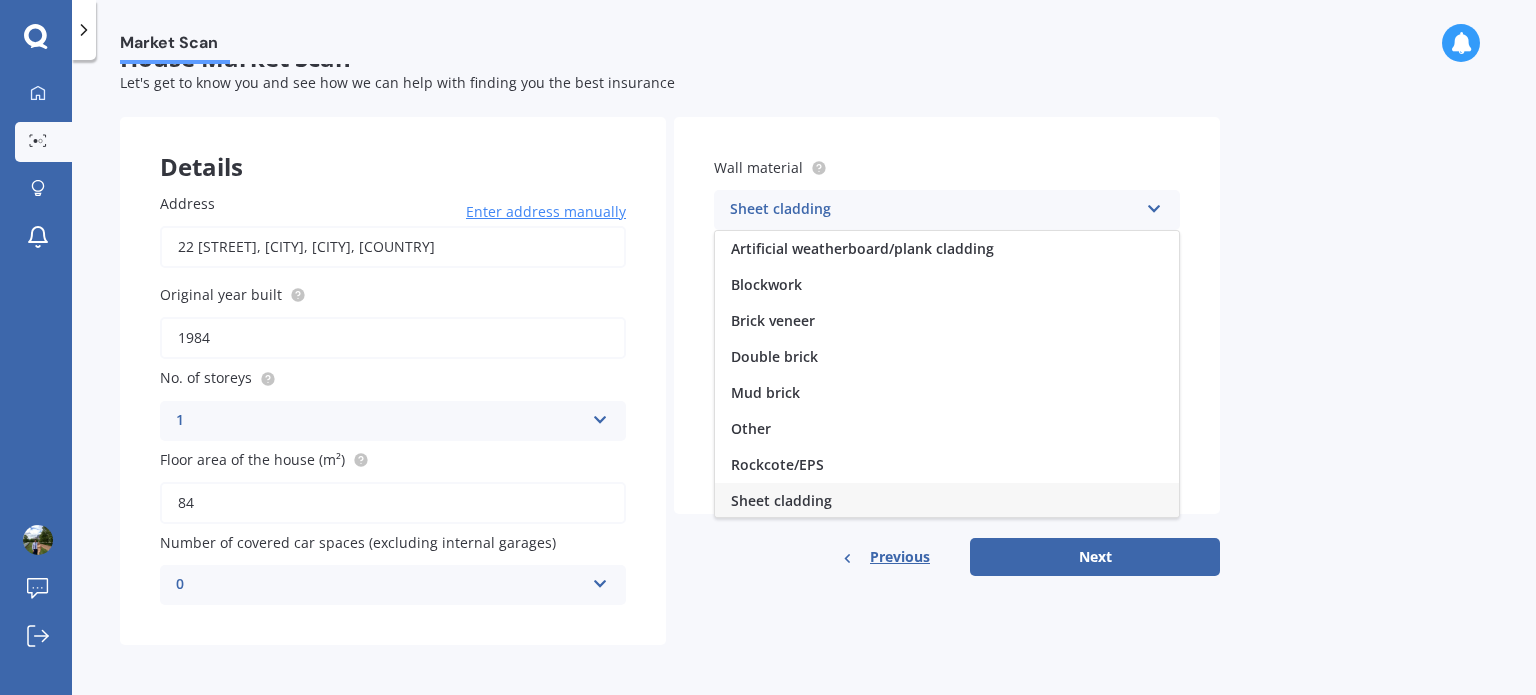 scroll, scrollTop: 2, scrollLeft: 0, axis: vertical 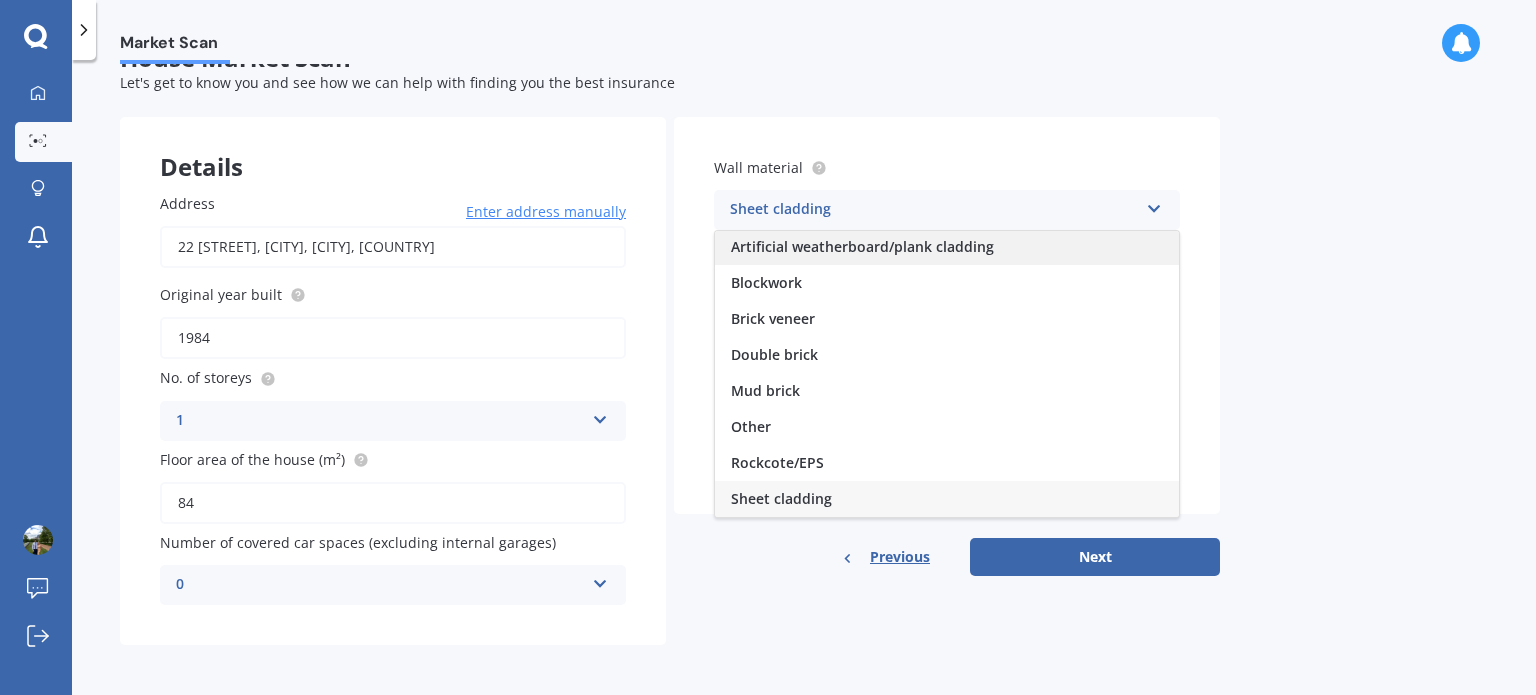 click on "Artificial weatherboard/plank cladding" at bounding box center (862, 246) 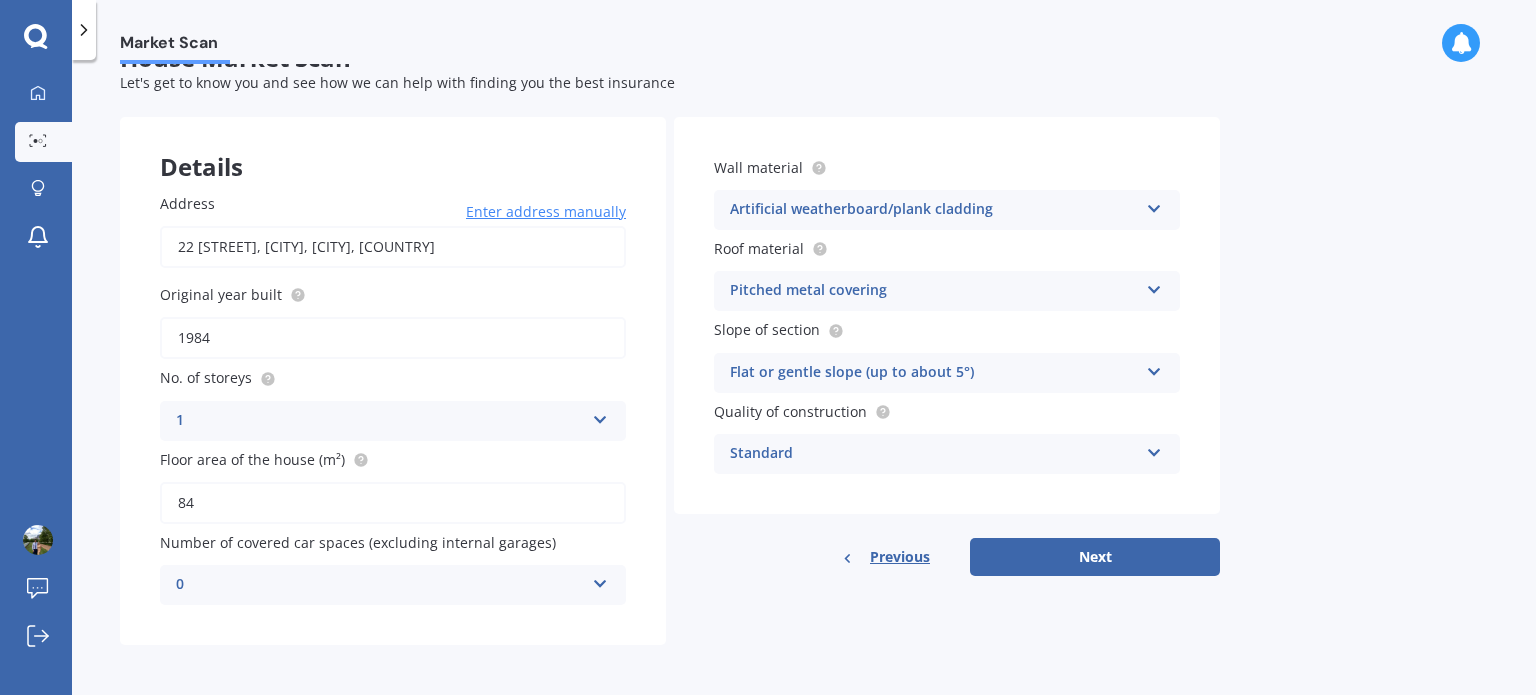 click on "Pitched metal covering" at bounding box center [380, 421] 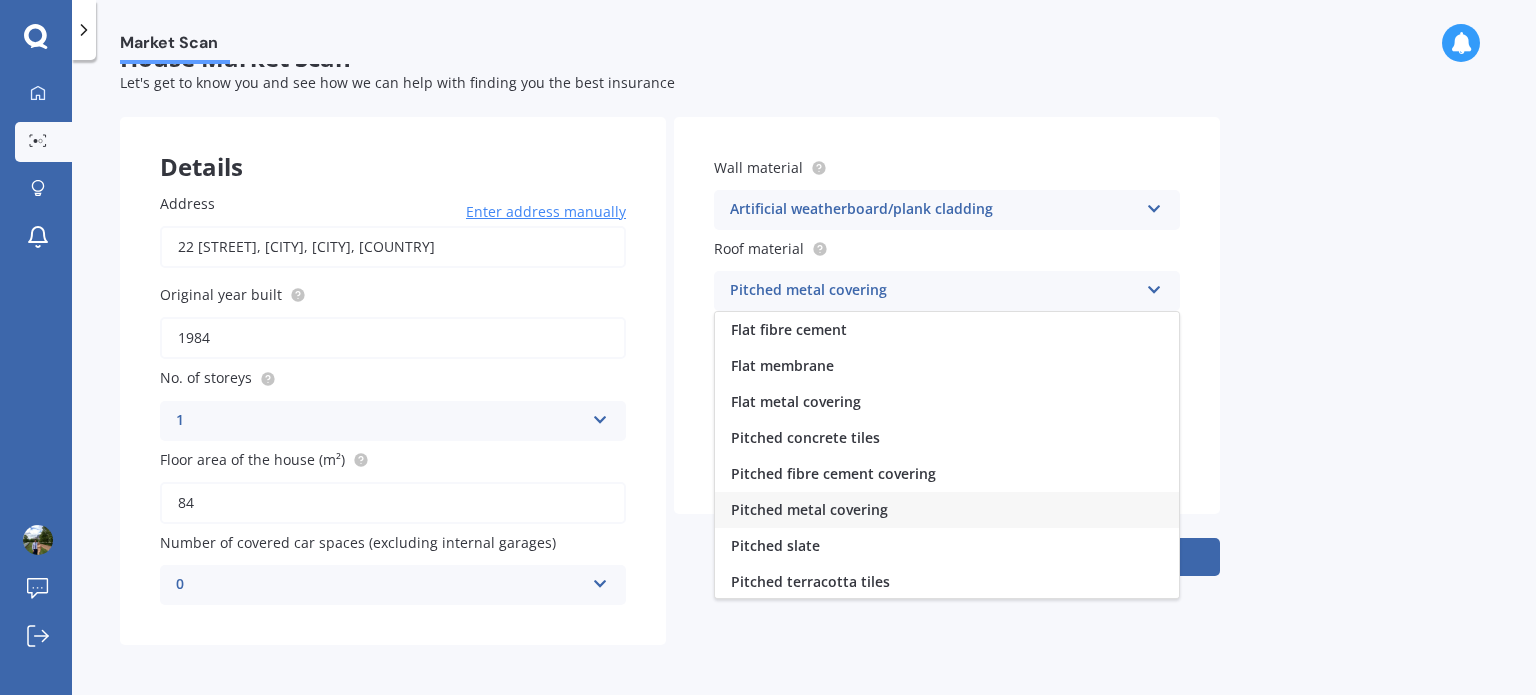 click on "Pitched metal covering" at bounding box center (809, 509) 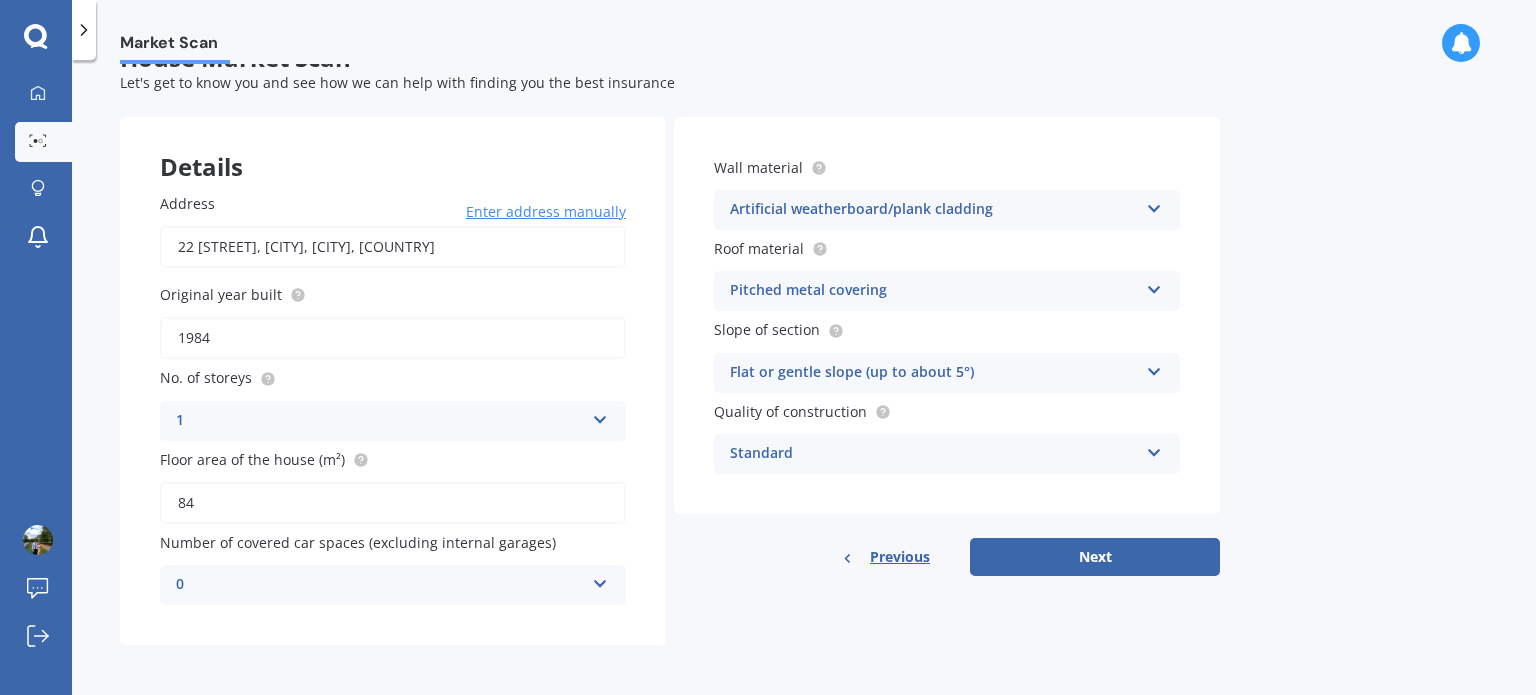 click on "Flat or gentle slope (up to about 5°)" at bounding box center (380, 421) 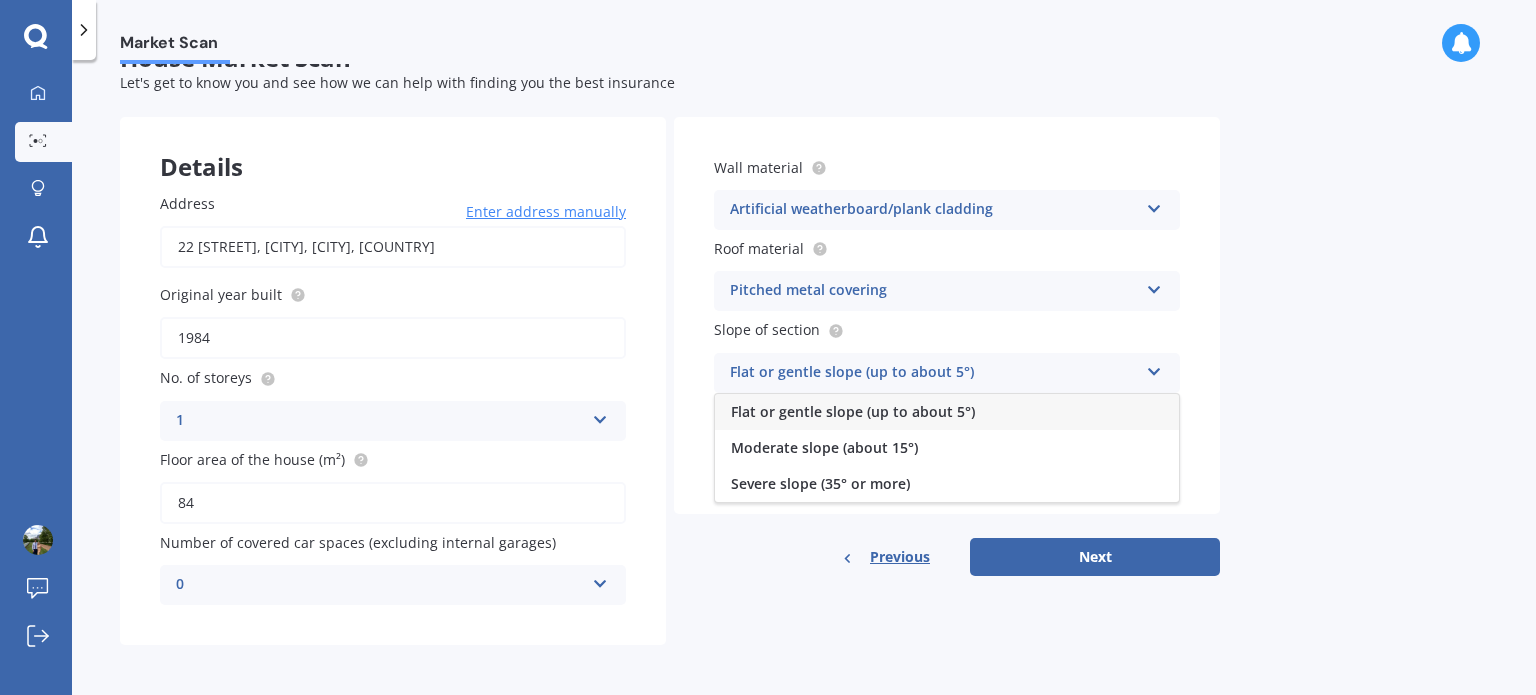 click on "Flat or gentle slope (up to about 5°)" at bounding box center (853, 411) 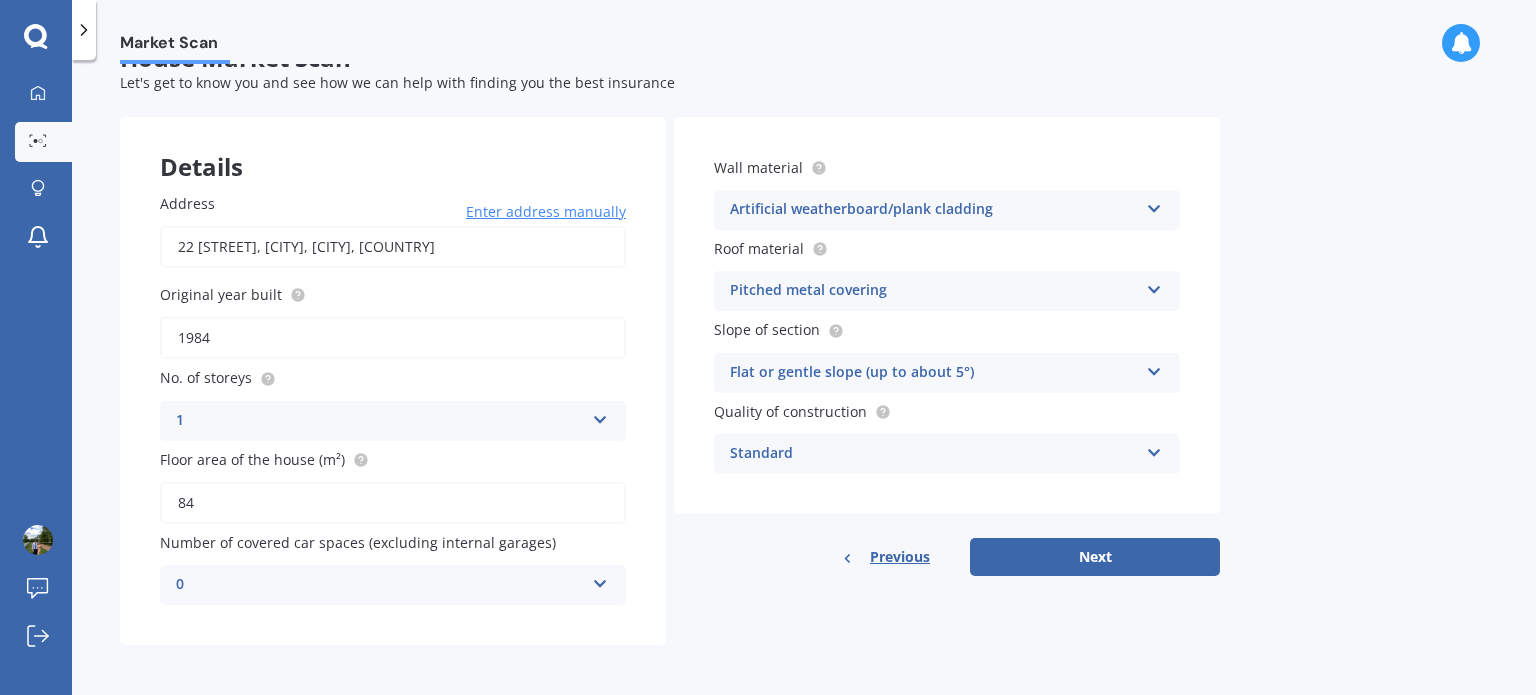 click on "Standard" at bounding box center (380, 421) 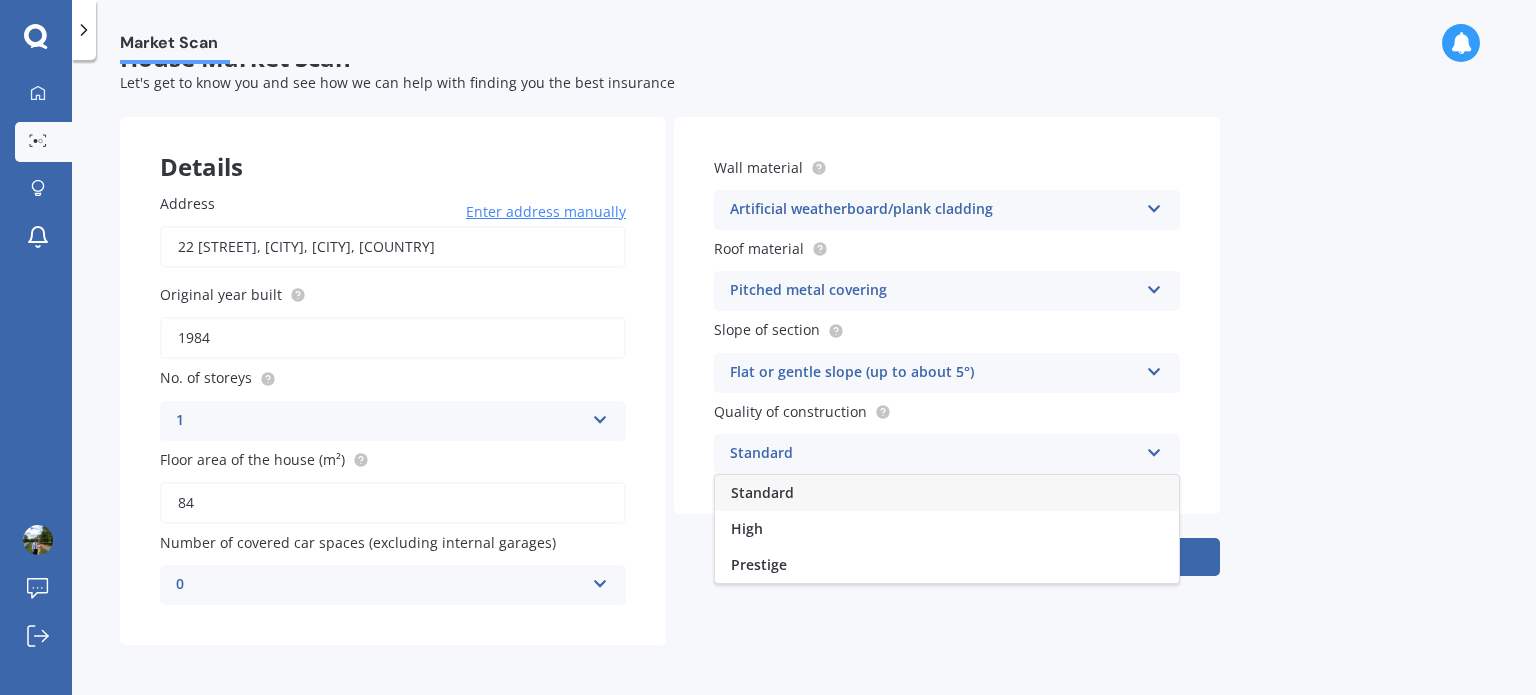 click on "Standard" at bounding box center [762, 492] 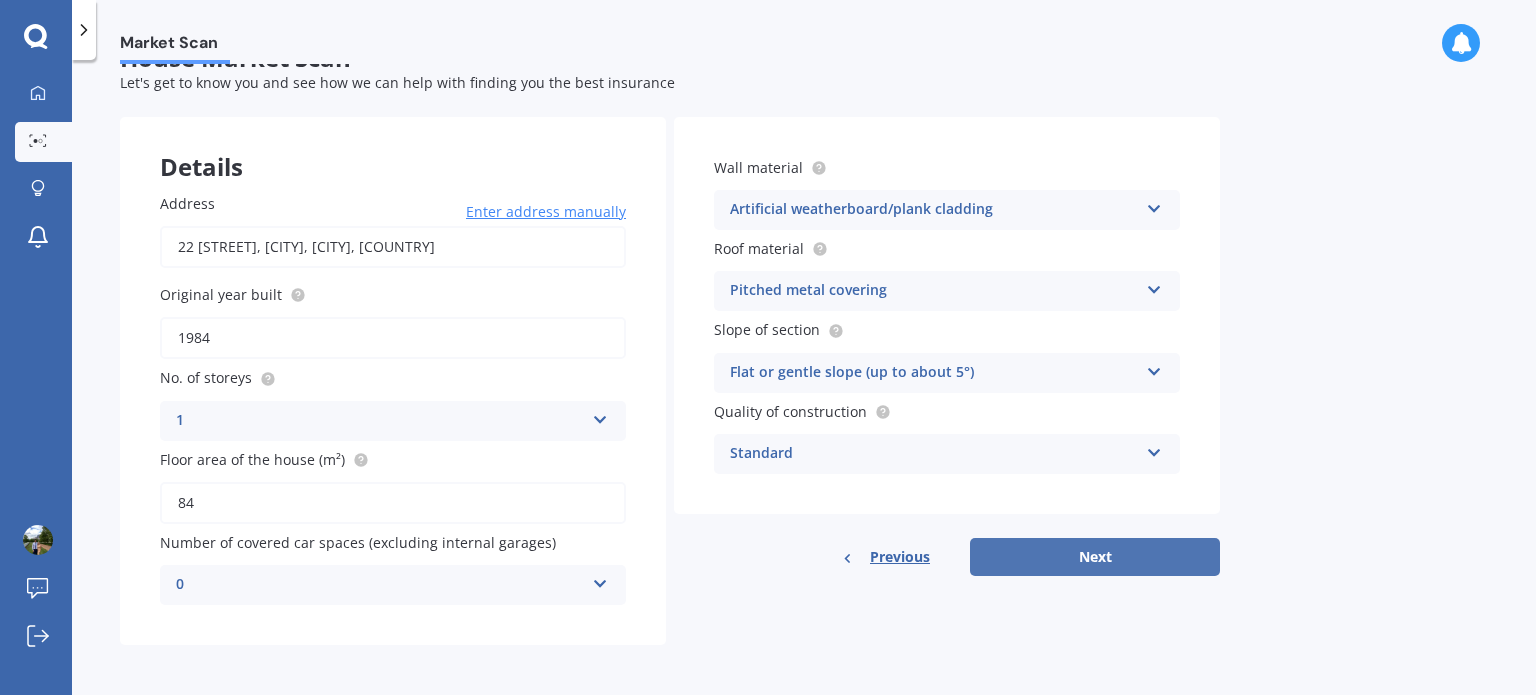 click on "Next" at bounding box center [1095, 557] 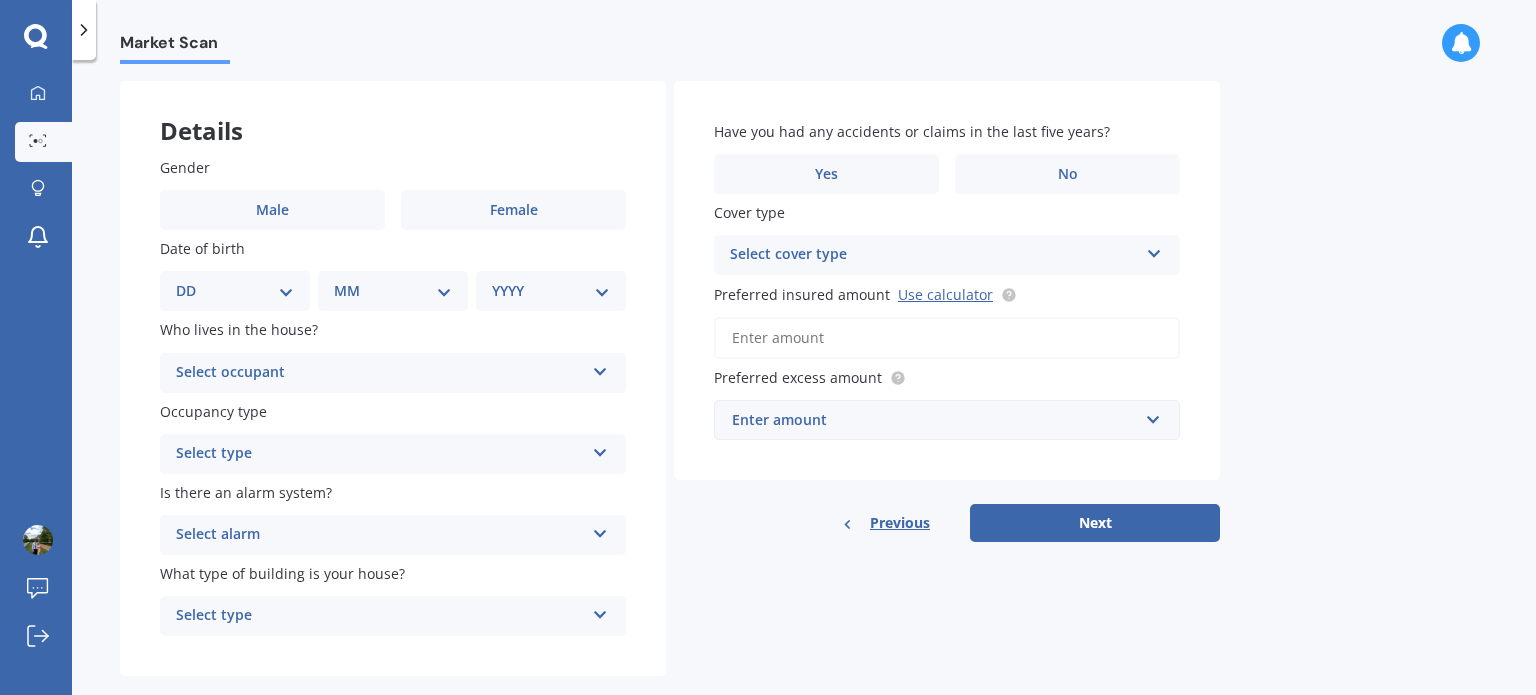 scroll, scrollTop: 114, scrollLeft: 0, axis: vertical 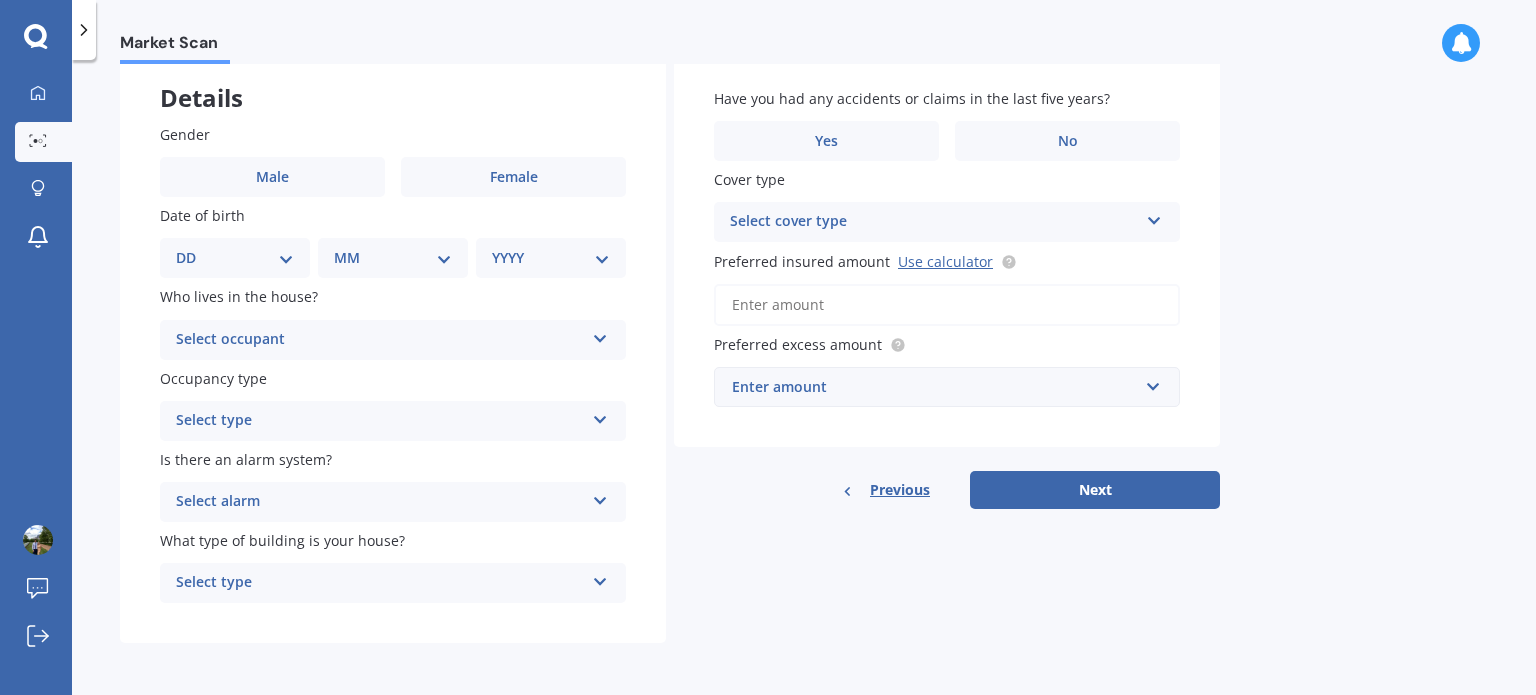 click on "Select type" at bounding box center (380, 340) 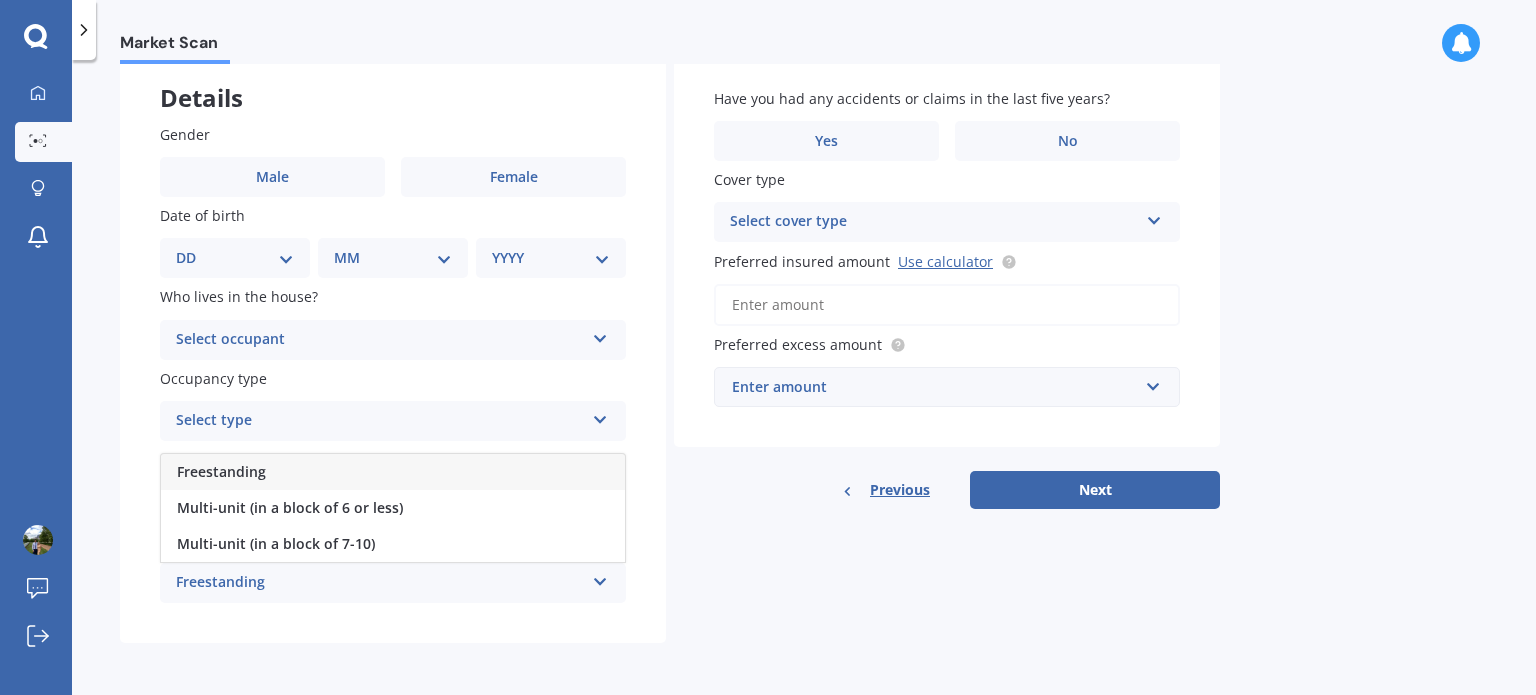 click on "Freestanding" at bounding box center [221, 471] 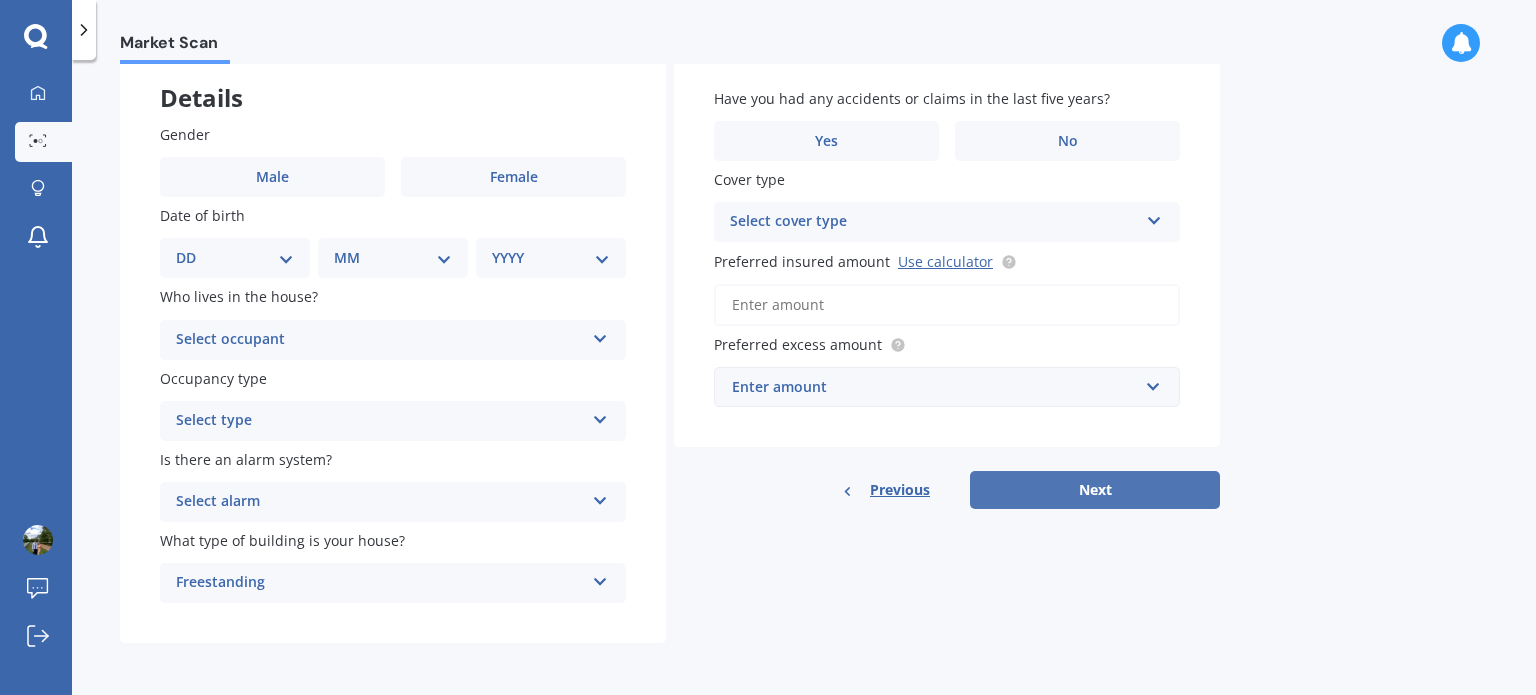 click on "Next" at bounding box center [1095, 490] 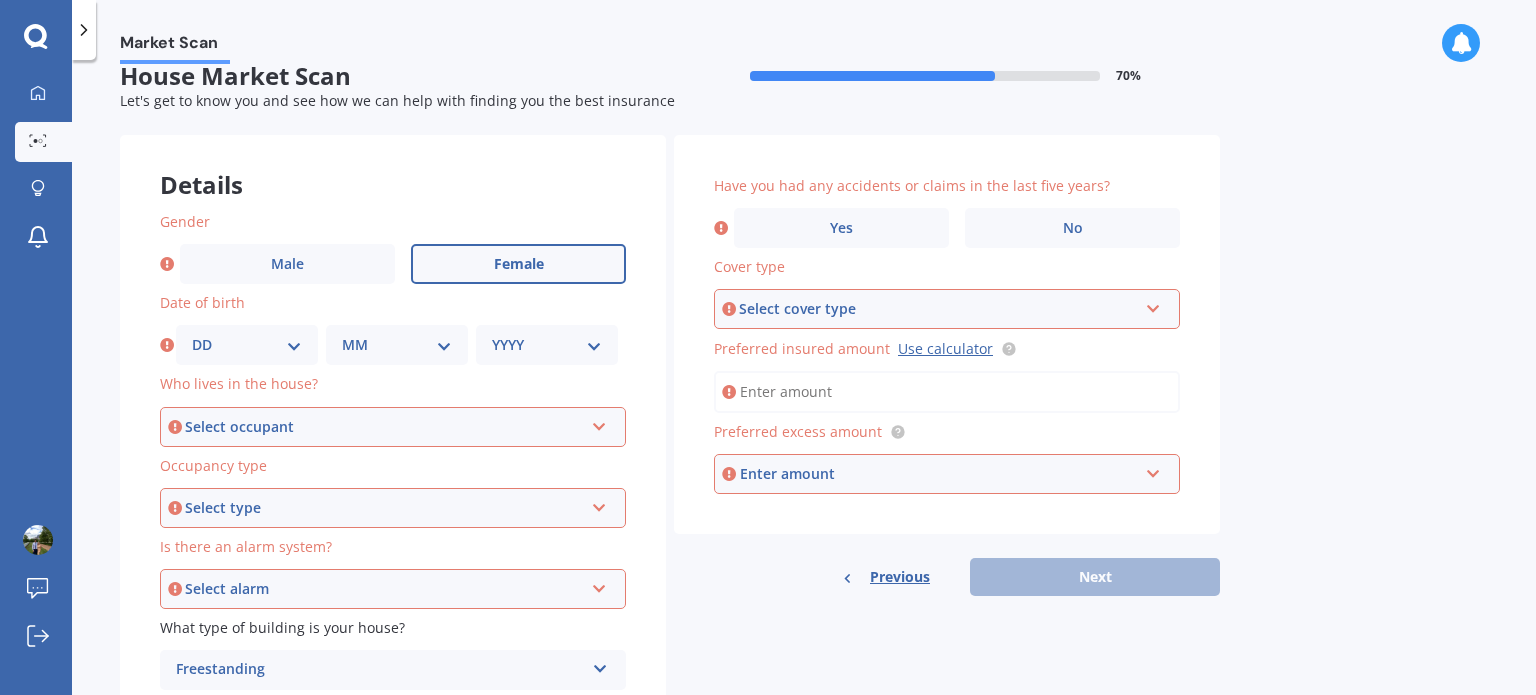 scroll, scrollTop: 0, scrollLeft: 0, axis: both 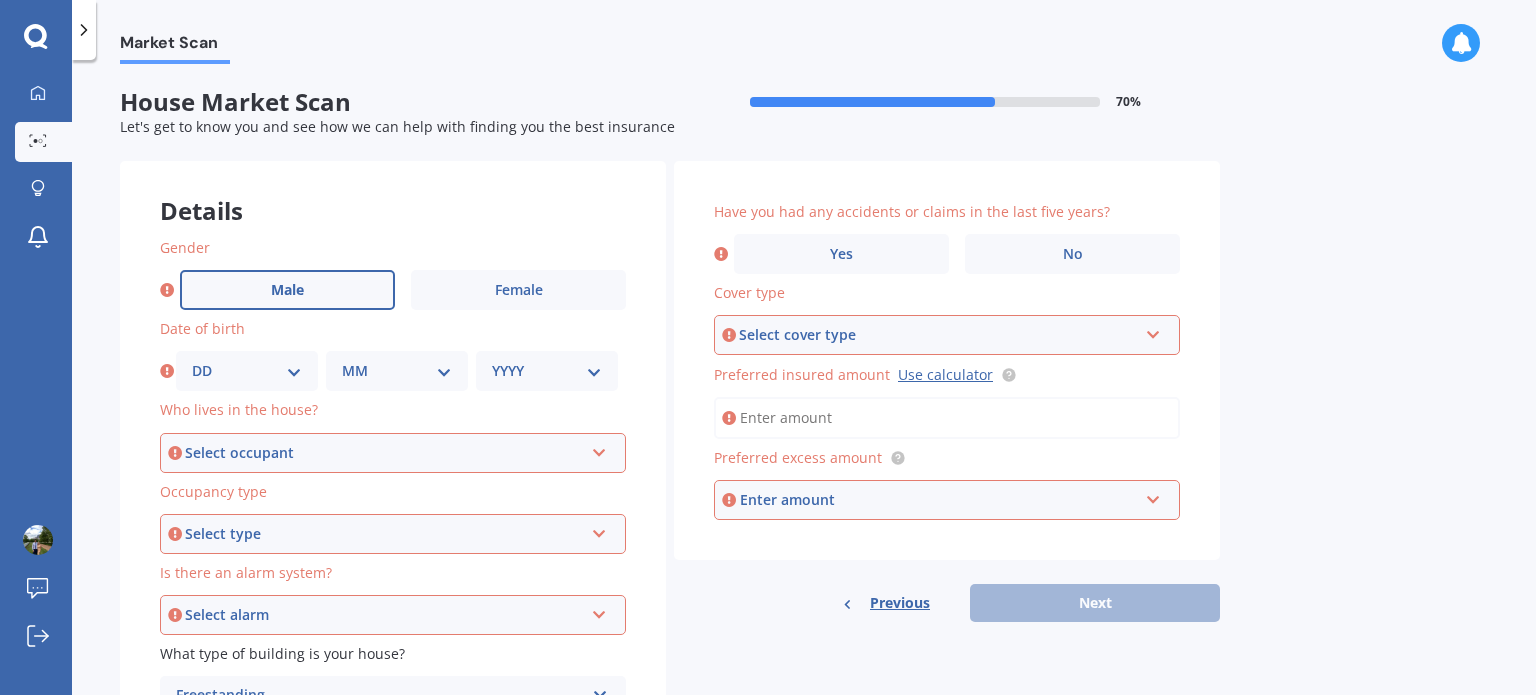 click on "Male" at bounding box center [287, 290] 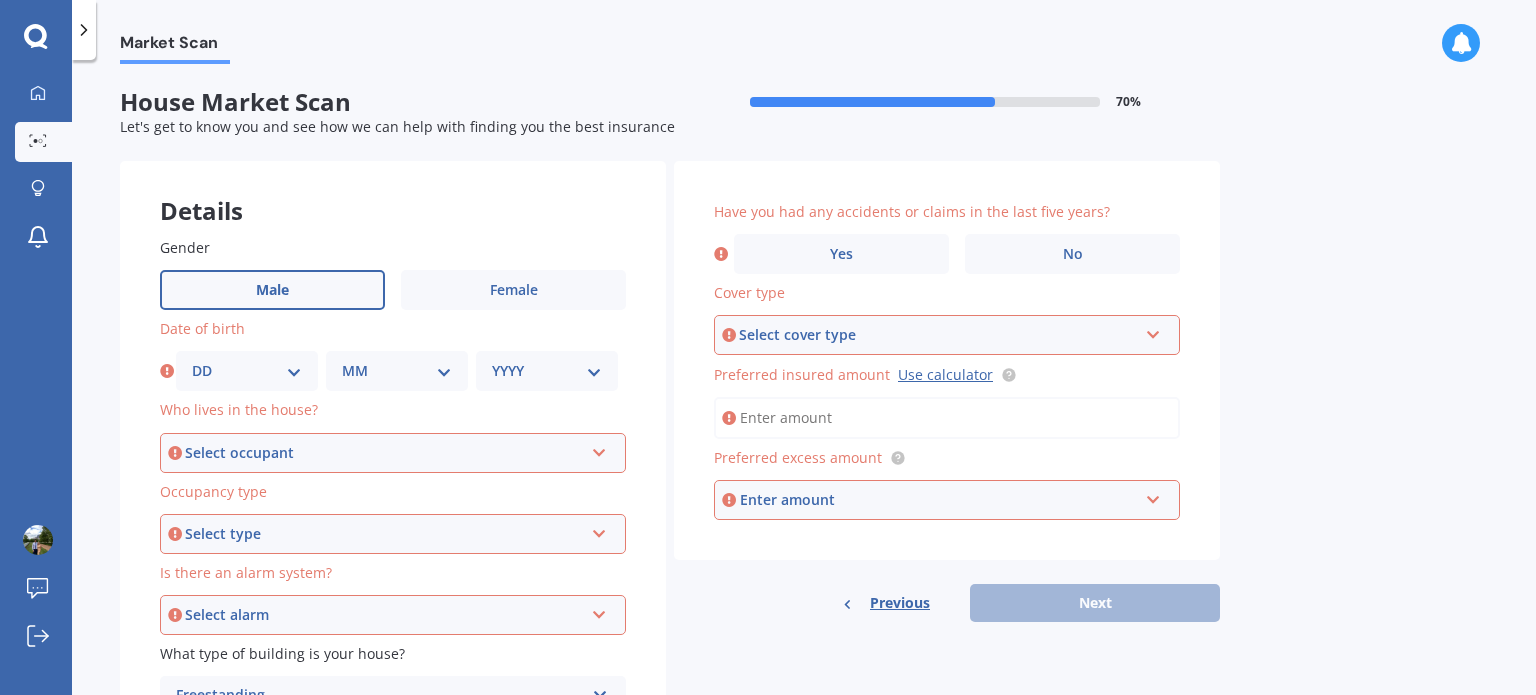 click on "DD 01 02 03 04 05 06 07 08 09 10 11 12 13 14 15 16 17 18 19 20 21 22 23 24 25 26 27 28 29 30 31" at bounding box center [247, 371] 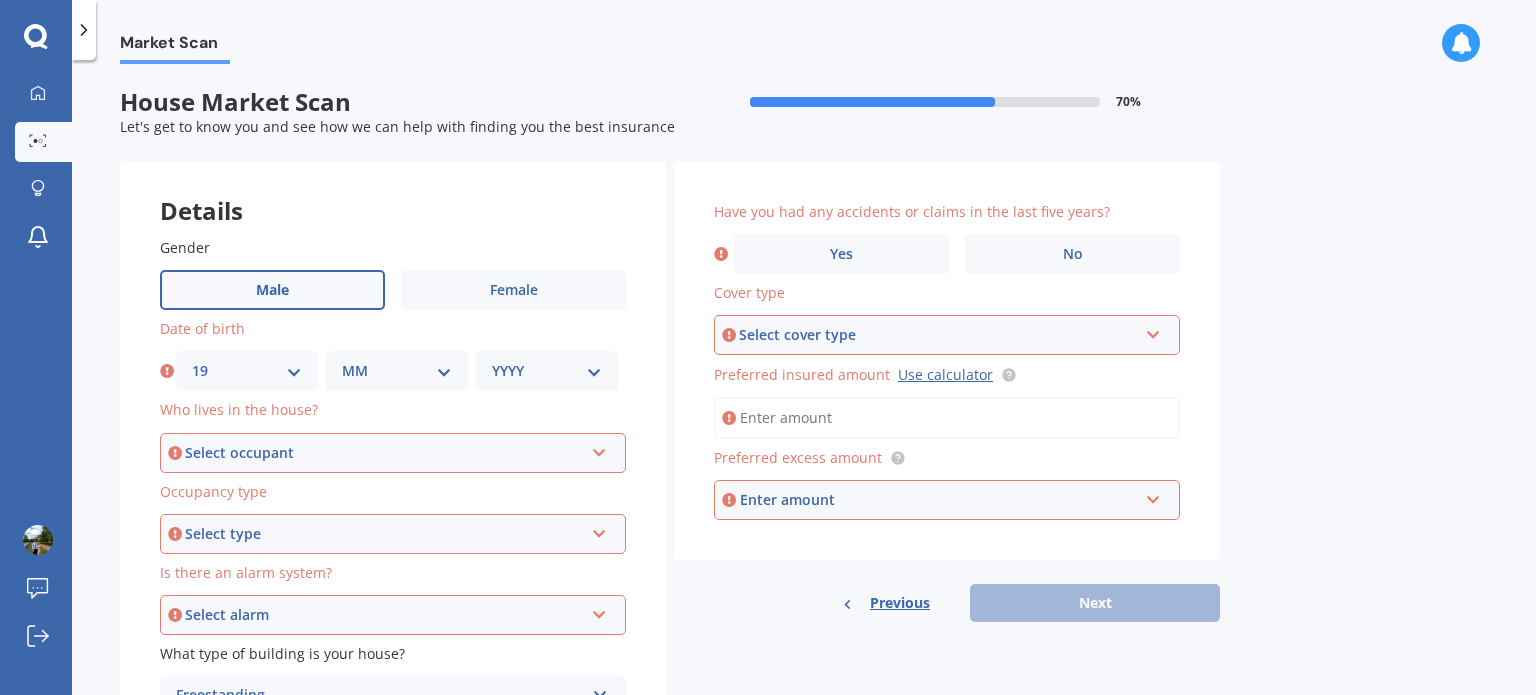 click on "DD 01 02 03 04 05 06 07 08 09 10 11 12 13 14 15 16 17 18 19 20 21 22 23 24 25 26 27 28 29 30 31" at bounding box center (247, 371) 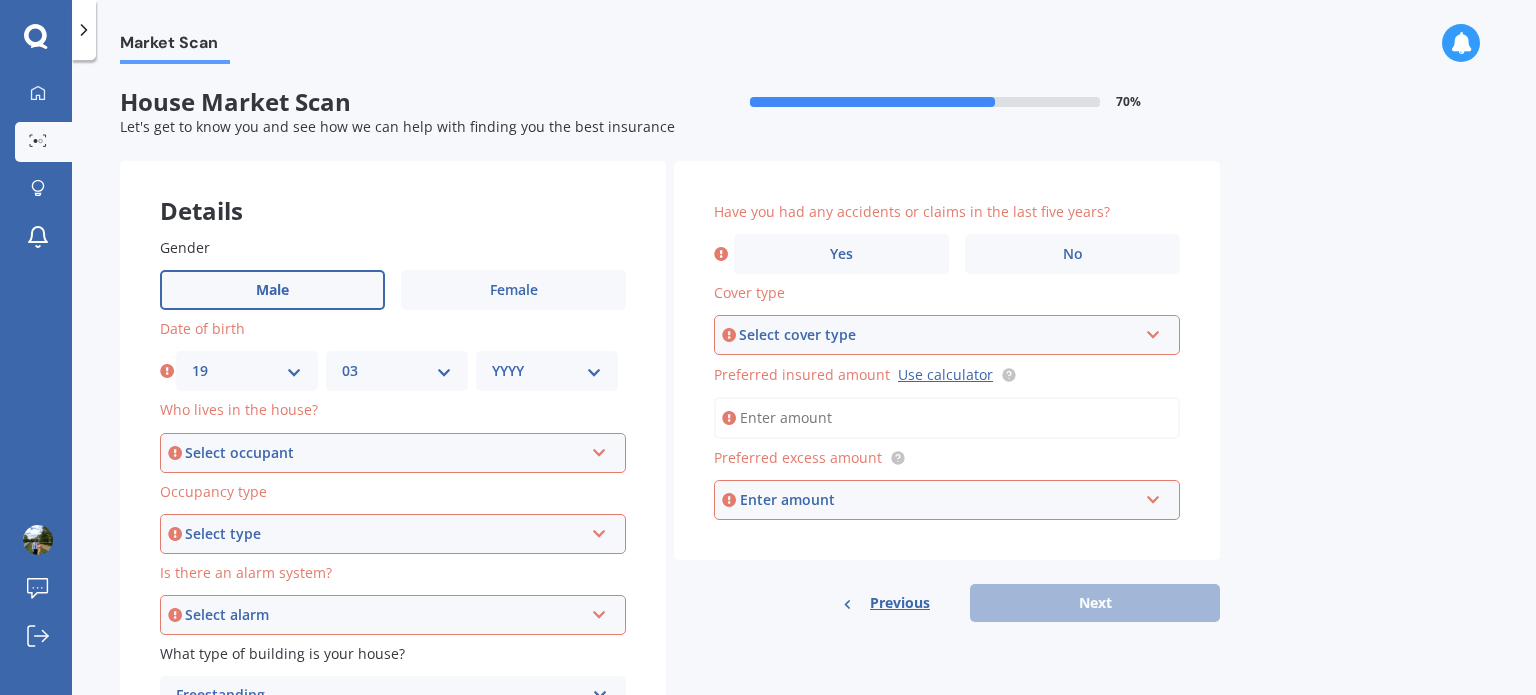 click on "MM 01 02 03 04 05 06 07 08 09 10 11 12" at bounding box center [397, 371] 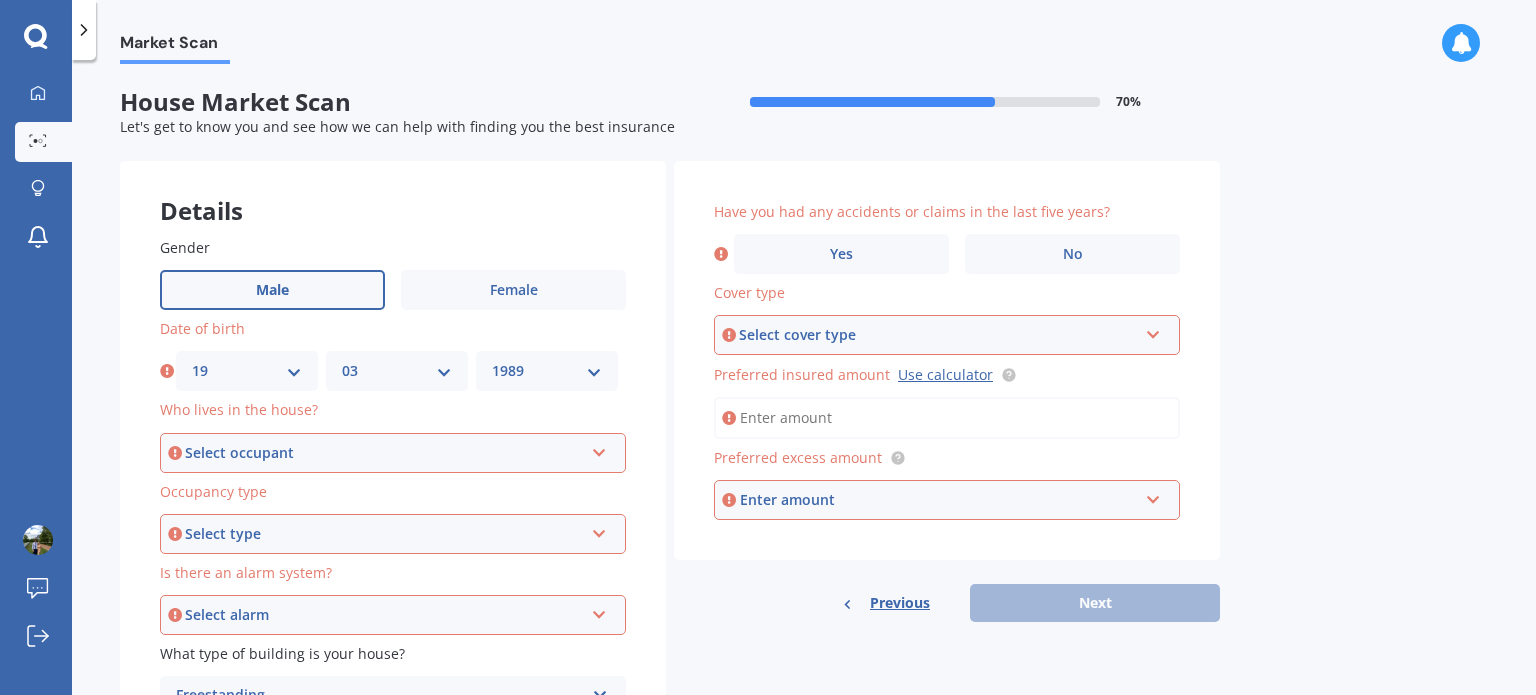 click on "YYYY 2009 2008 2007 2006 2005 2004 2003 2002 2001 2000 1999 1998 1997 1996 1995 1994 1993 1992 1991 1990 1989 1988 1987 1986 1985 1984 1983 1982 1981 1980 1979 1978 1977 1976 1975 1974 1973 1972 1971 1970 1969 1968 1967 1966 1965 1964 1963 1962 1961 1960 1959 1958 1957 1956 1955 1954 1953 1952 1951 1950 1949 1948 1947 1946 1945 1944 1943 1942 1941 1940 1939 1938 1937 1936 1935 1934 1933 1932 1931 1930 1929 1928 1927 1926 1925 1924 1923 1922 1921 1920 1919 1918 1917 1916 1915 1914 1913 1912 1911 1910" at bounding box center [547, 371] 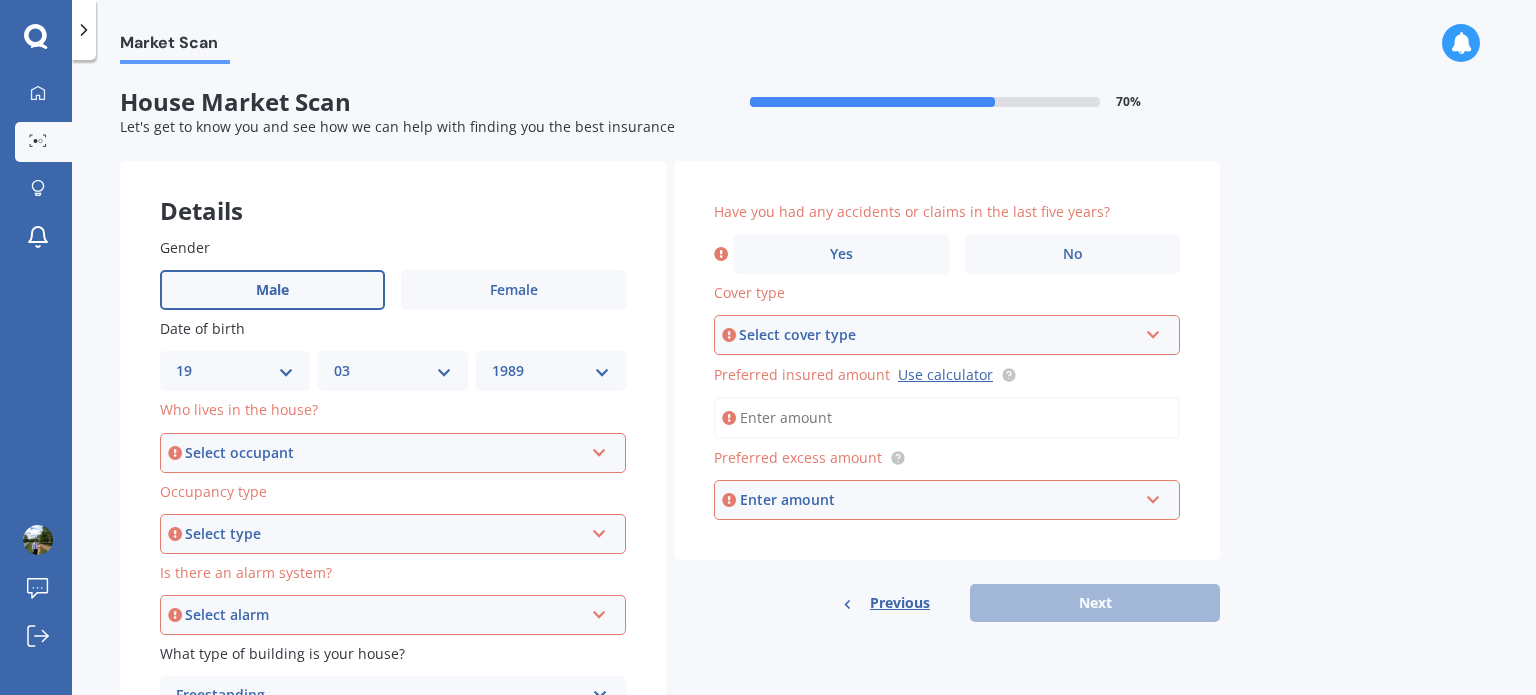 click on "Select occupant Owner Owner + Boarder" at bounding box center [393, 453] 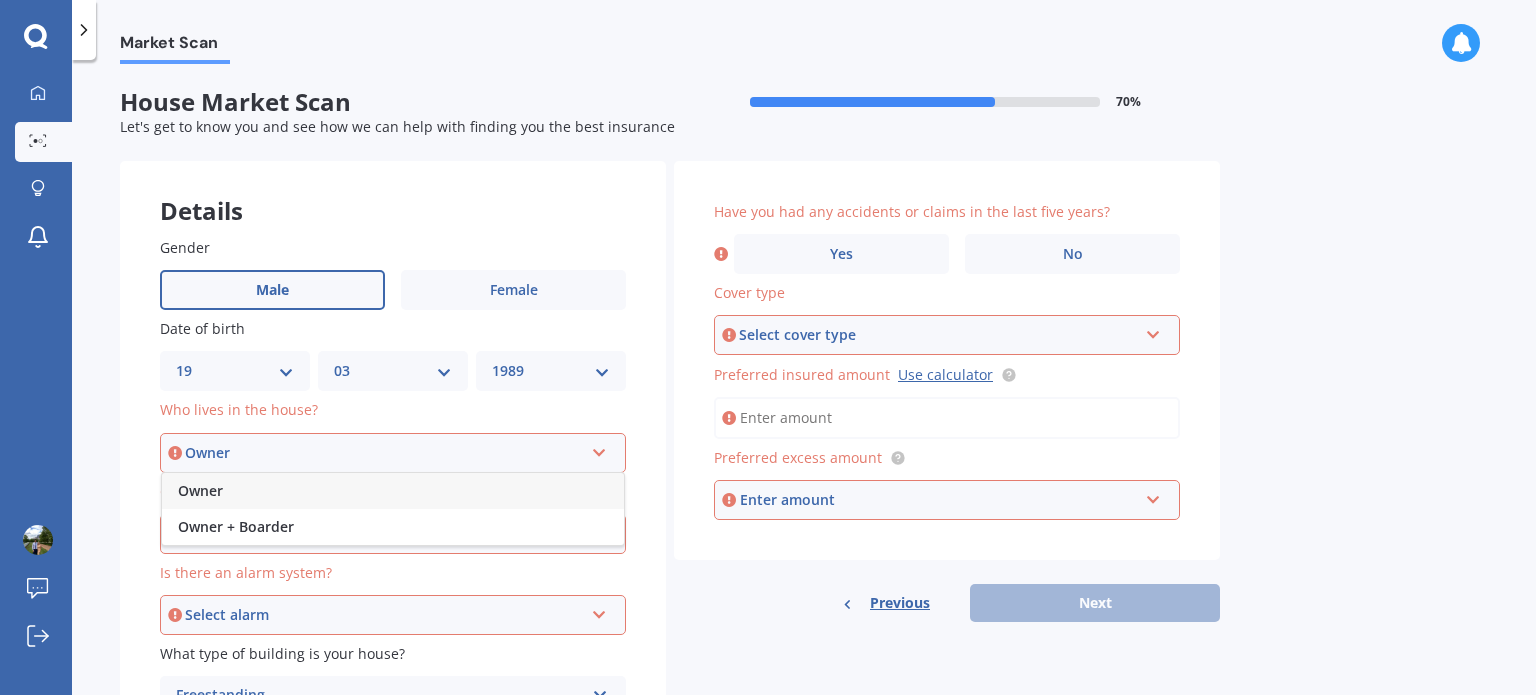 click on "Owner" at bounding box center [200, 490] 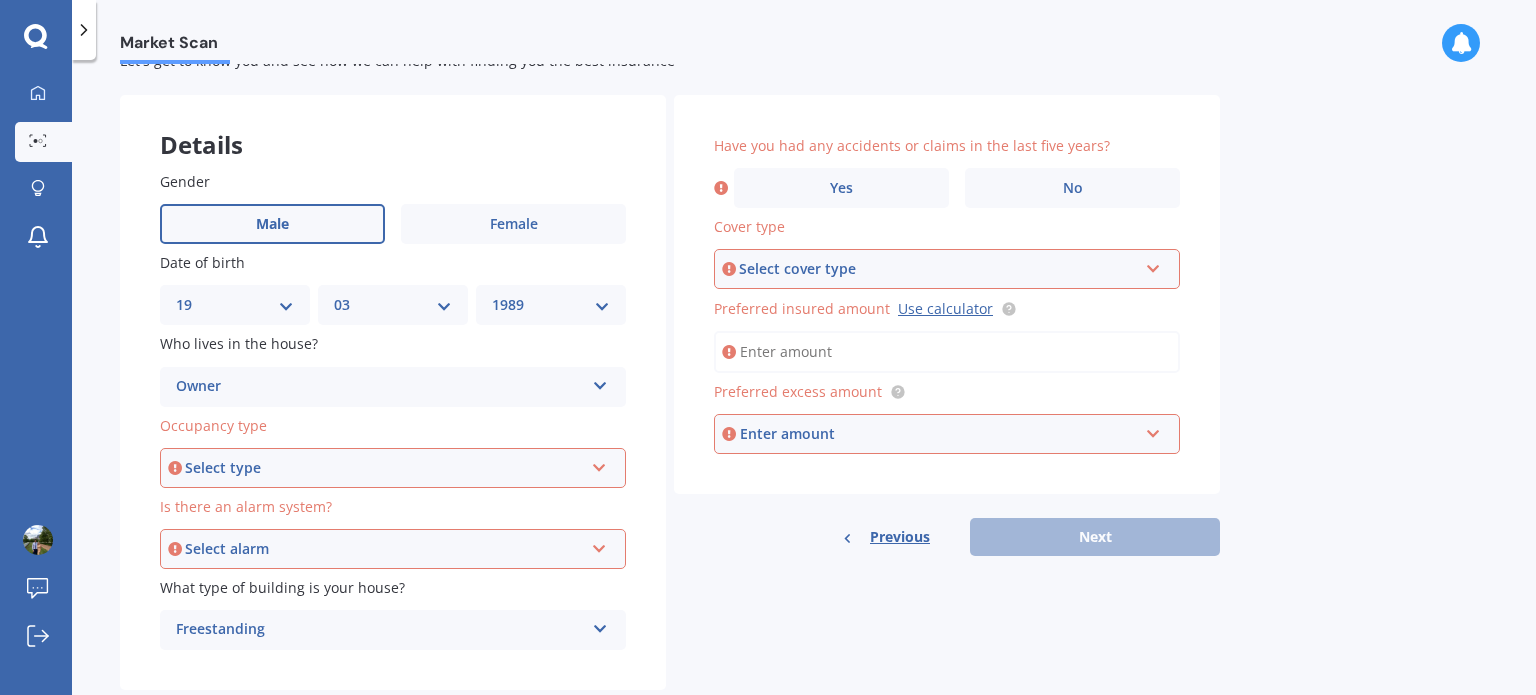 scroll, scrollTop: 114, scrollLeft: 0, axis: vertical 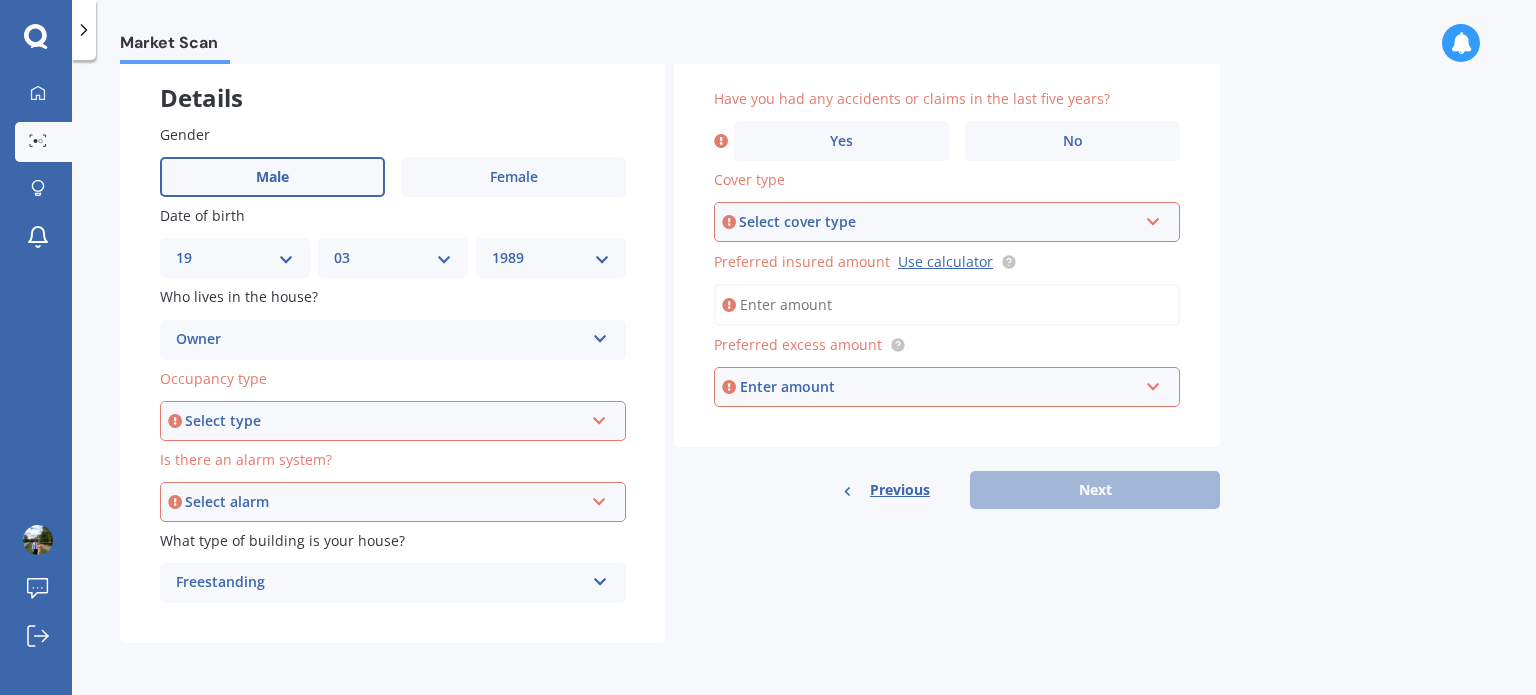 click on "Select type" at bounding box center [384, 421] 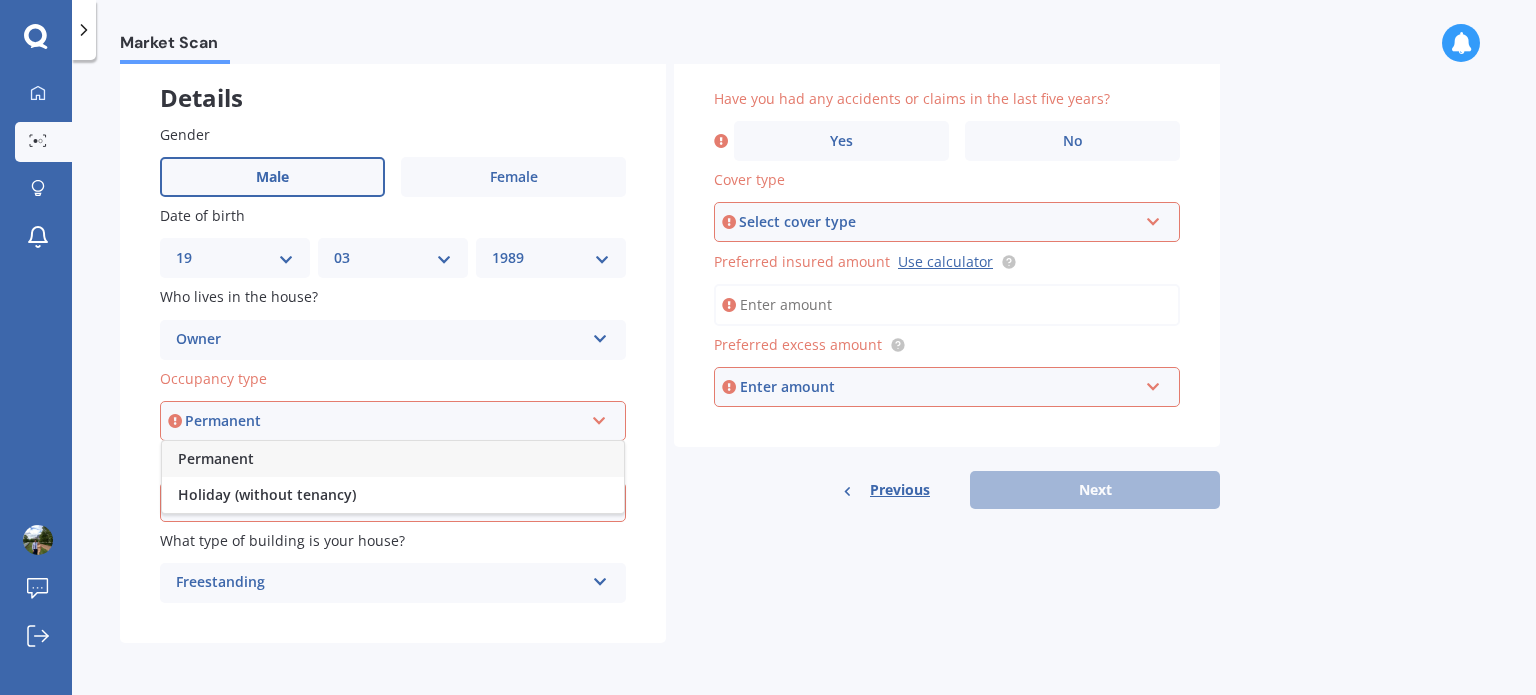 click on "Permanent" at bounding box center [216, 458] 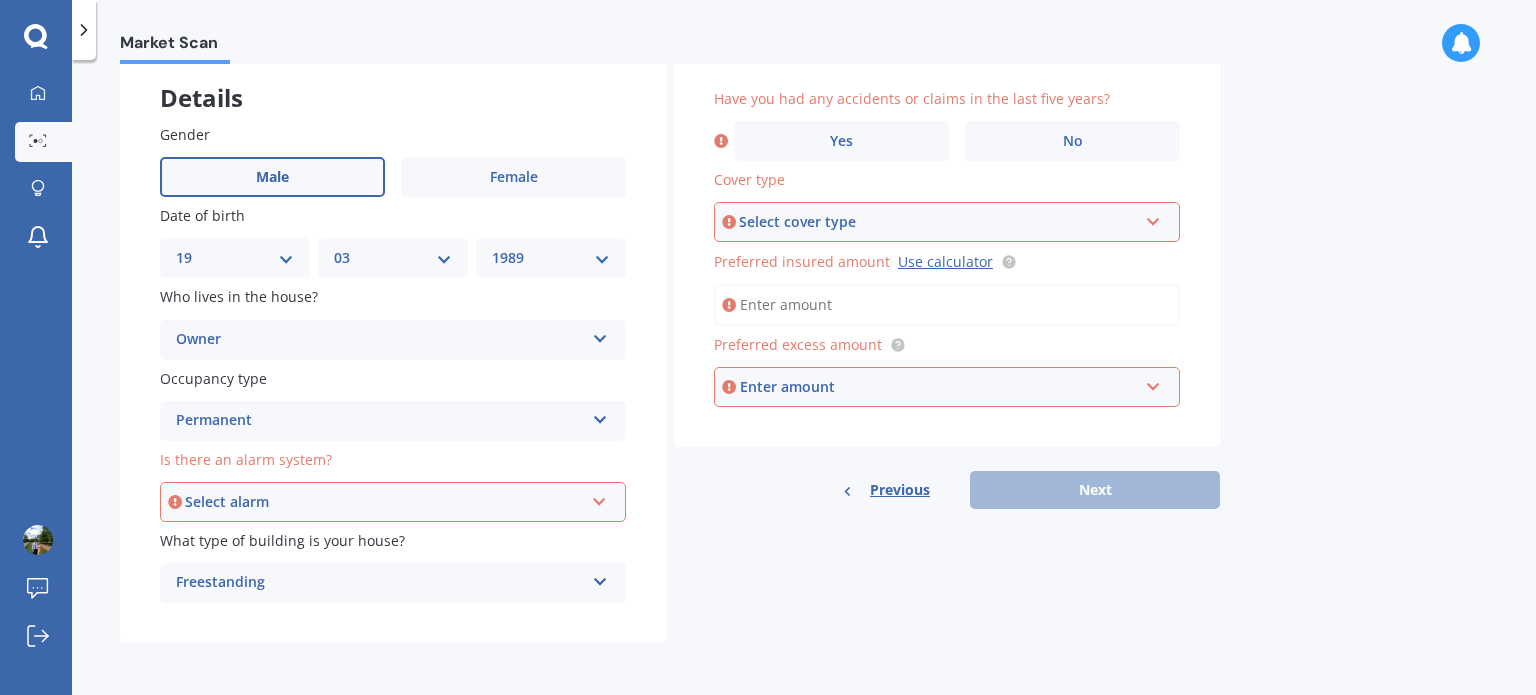 click on "Select alarm" at bounding box center [384, 502] 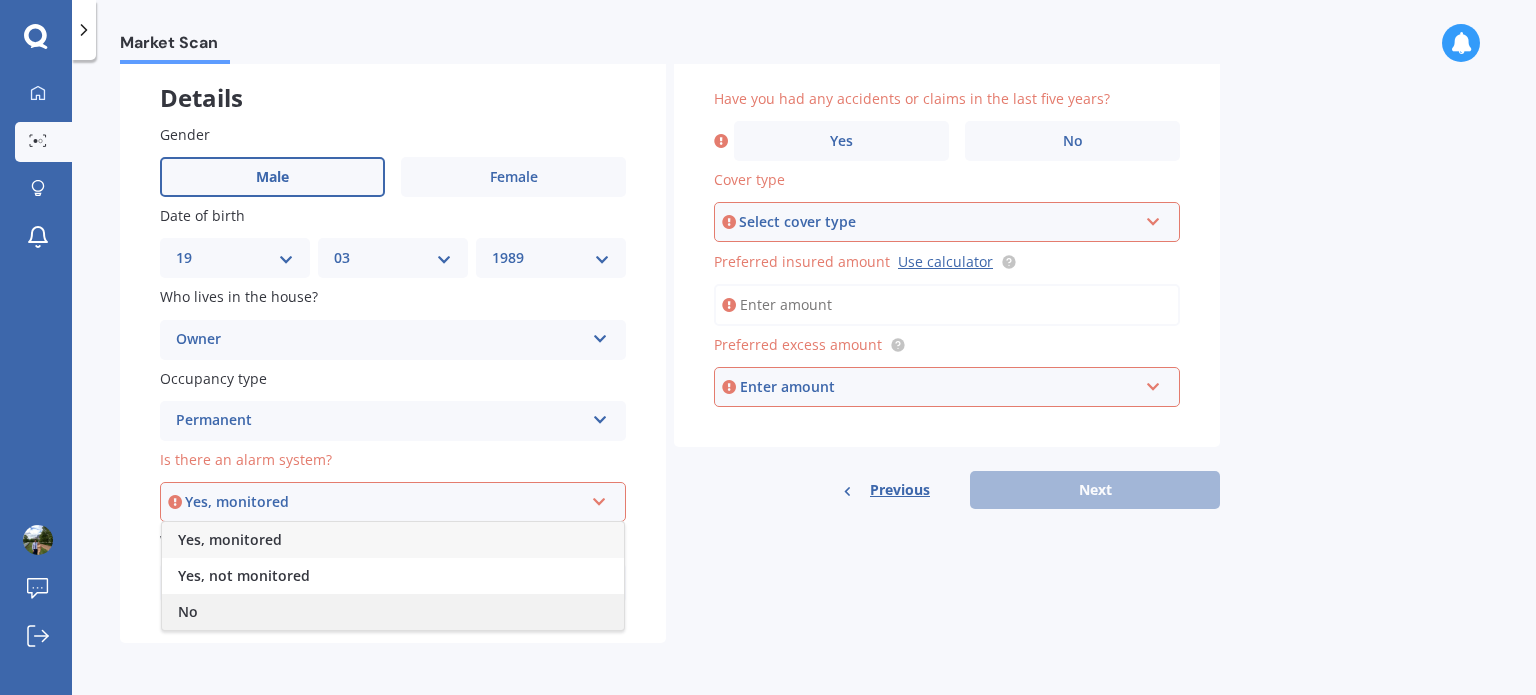 click on "No" at bounding box center [393, 612] 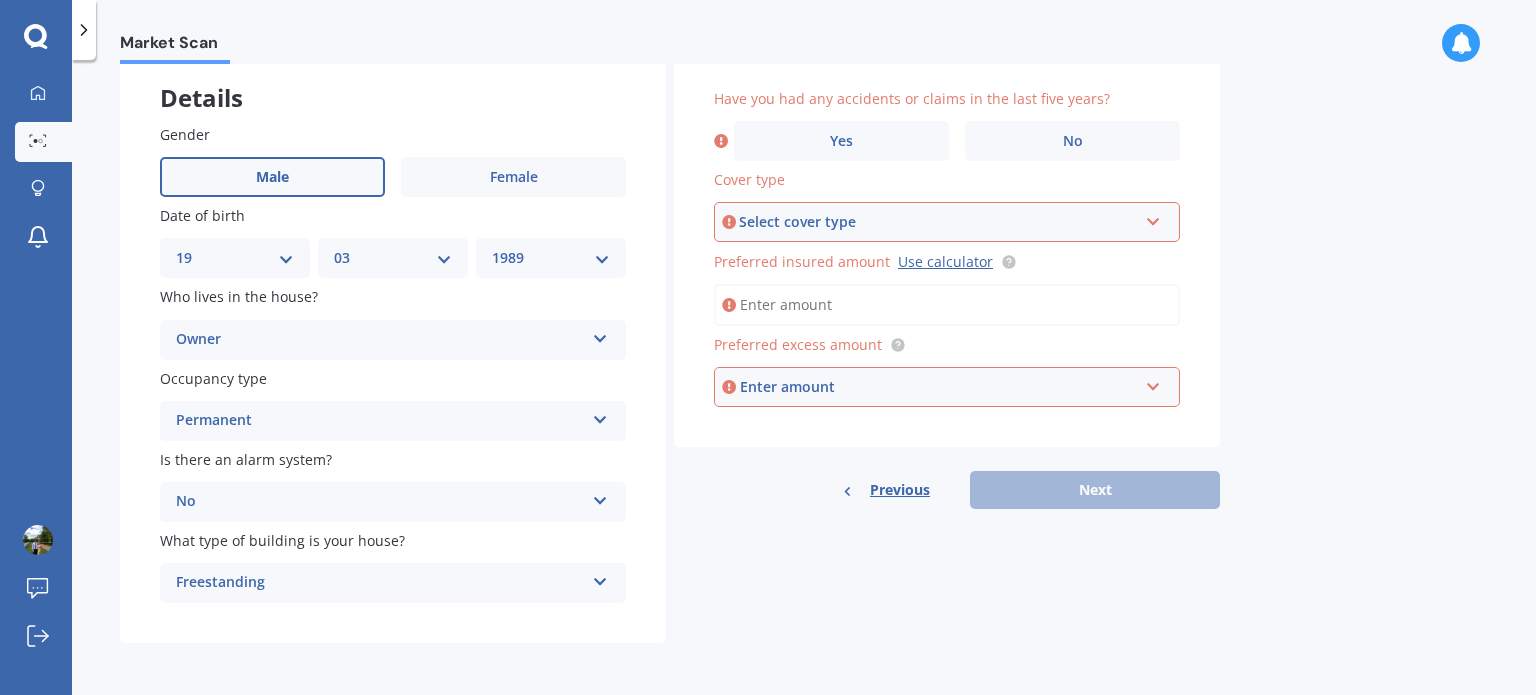 scroll, scrollTop: 14, scrollLeft: 0, axis: vertical 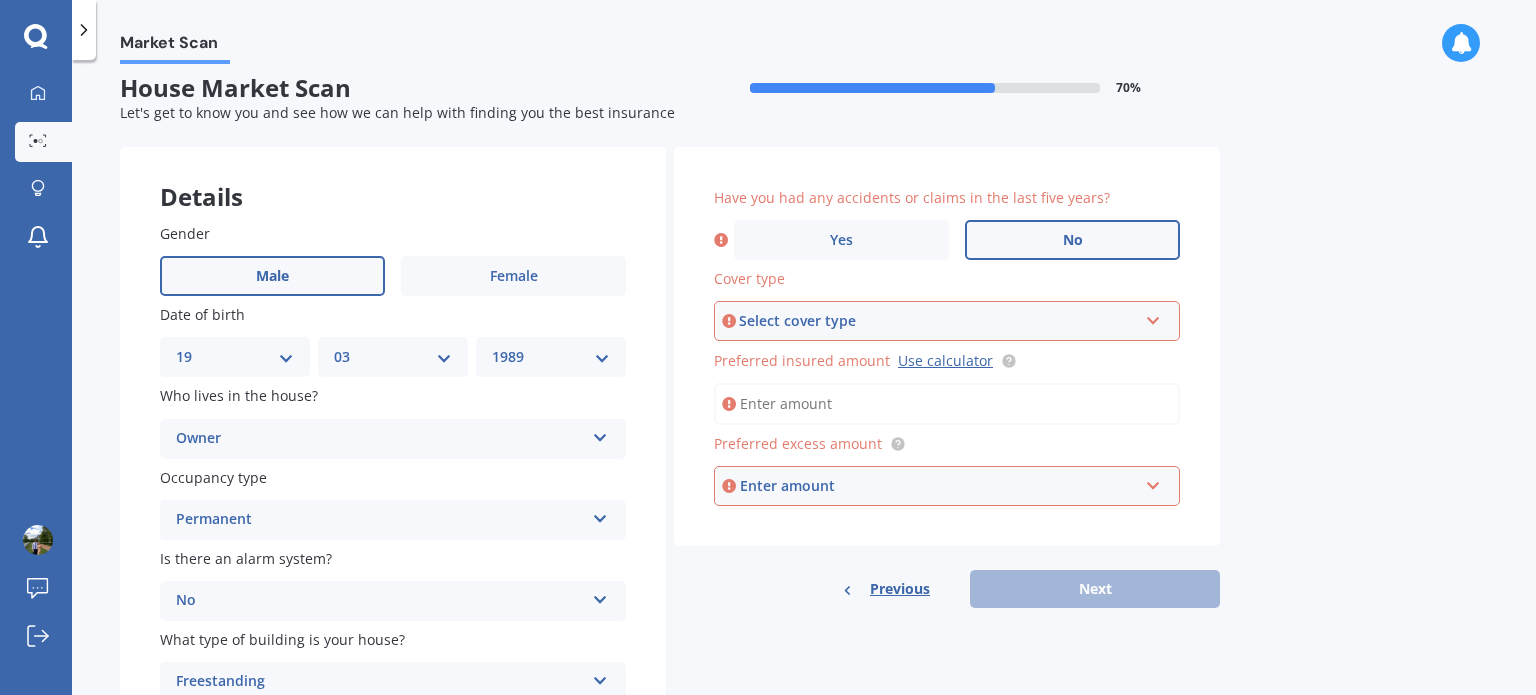 click on "No" at bounding box center (1072, 240) 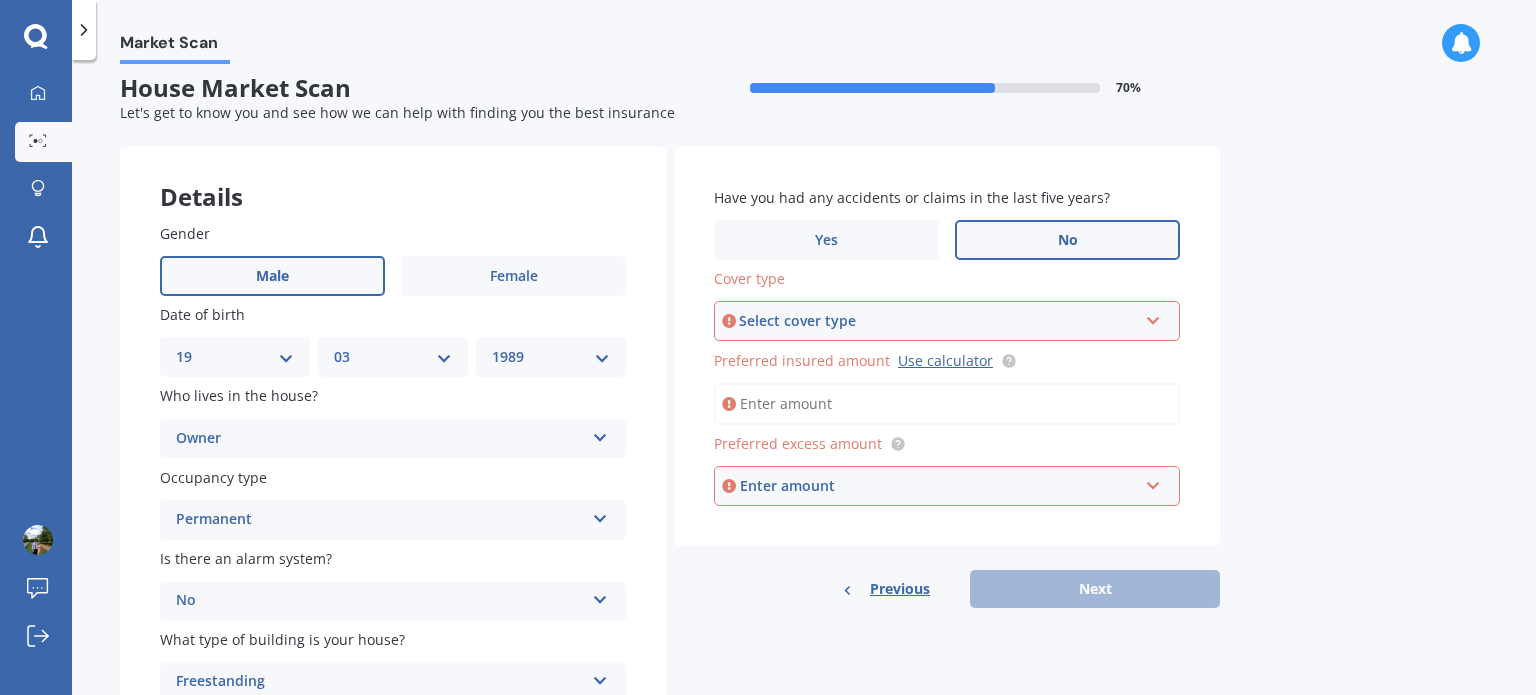 click on "Select cover type" at bounding box center (938, 321) 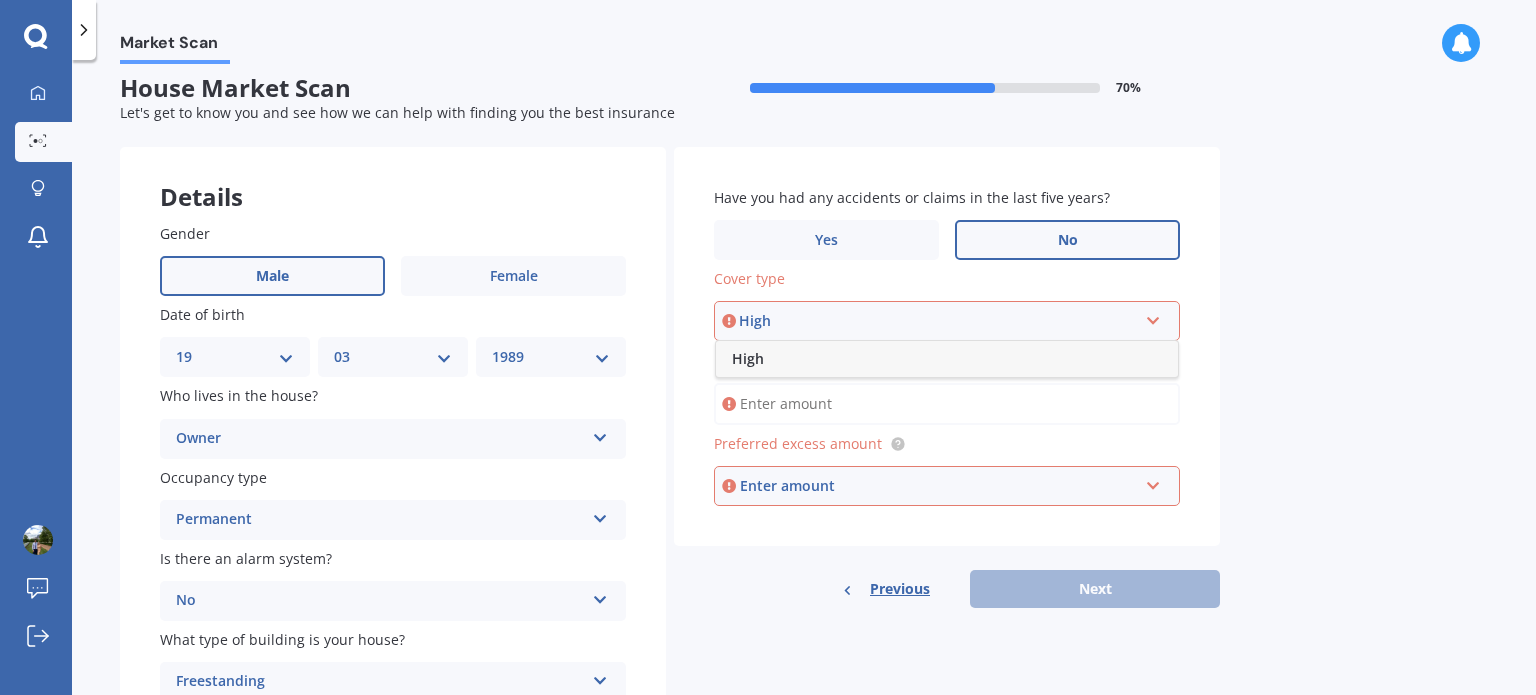 click on "High" at bounding box center [748, 358] 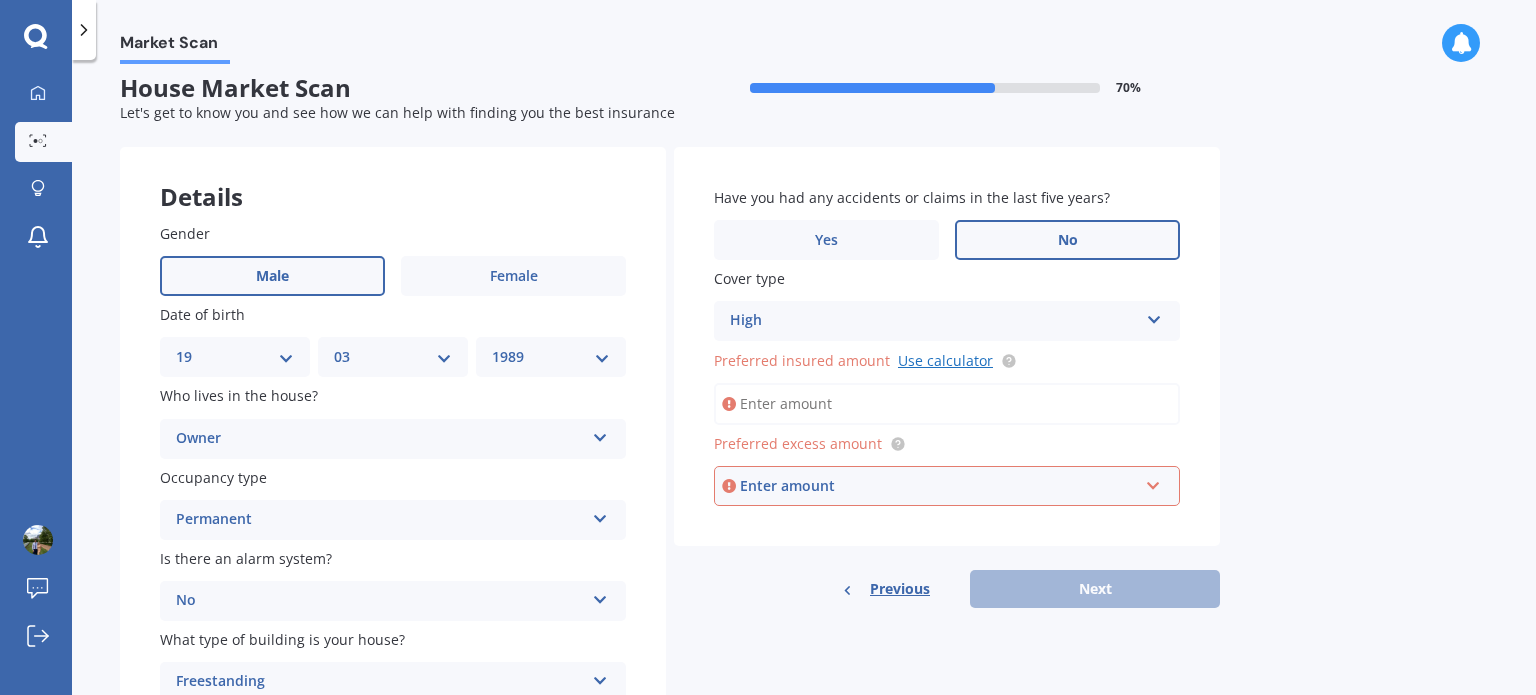 click on "Use calculator" at bounding box center [945, 360] 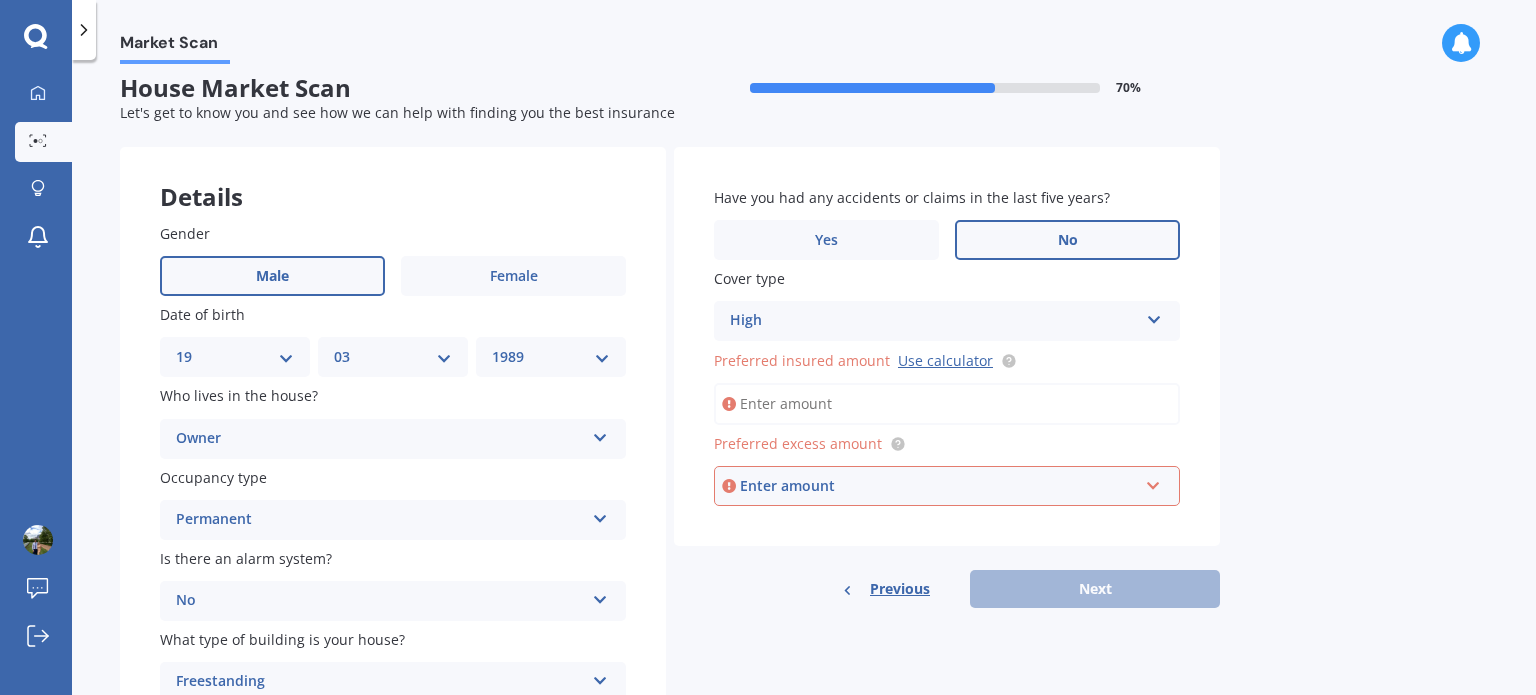 click on "Preferred insured amount Use calculator" at bounding box center [947, 404] 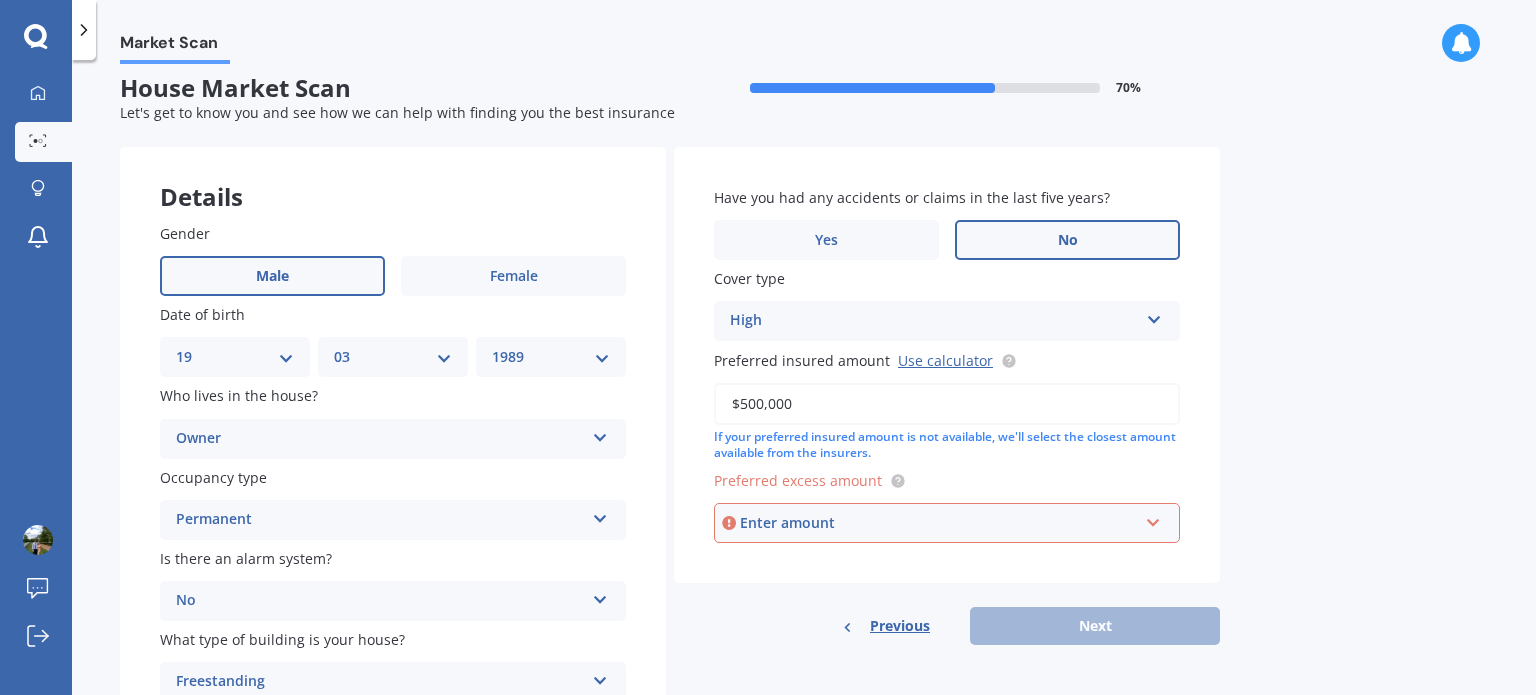 type on "$500,000" 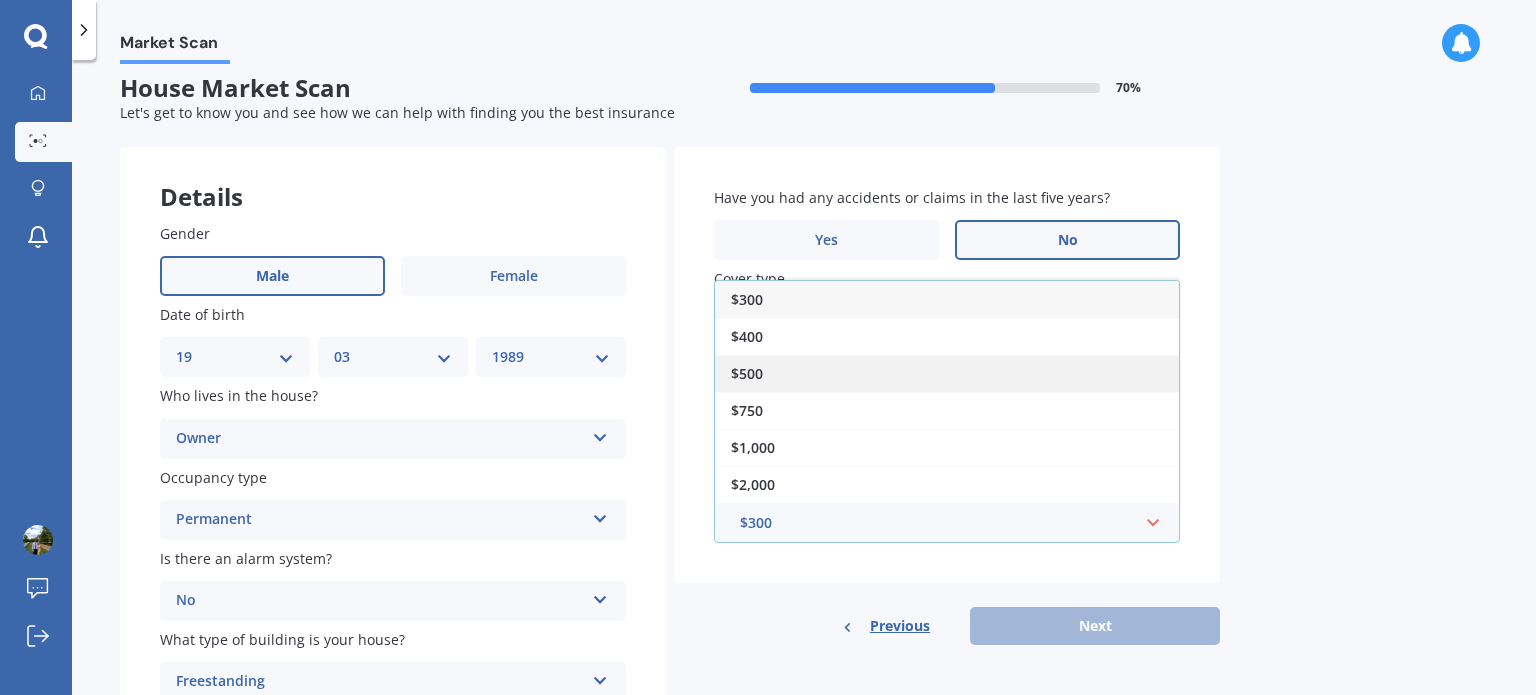 click on "$500" at bounding box center (947, 373) 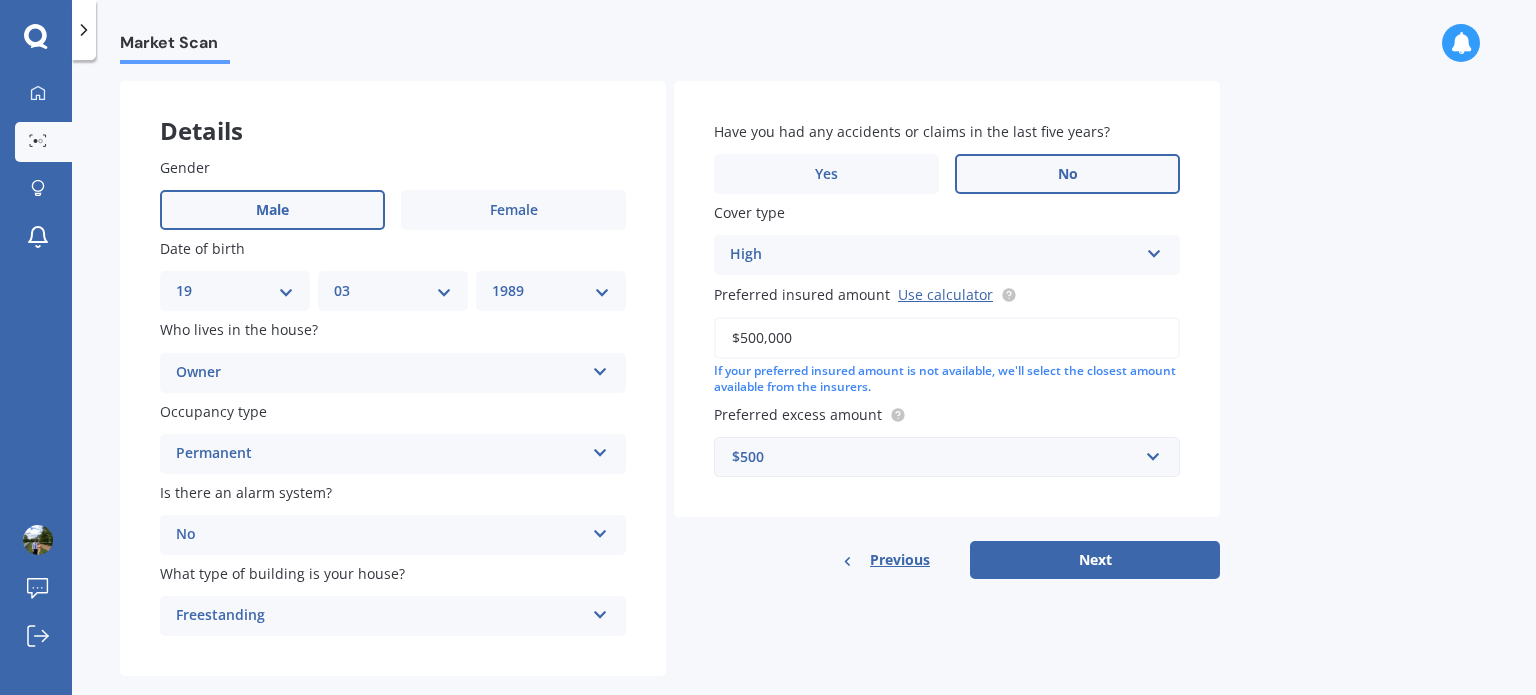 scroll, scrollTop: 114, scrollLeft: 0, axis: vertical 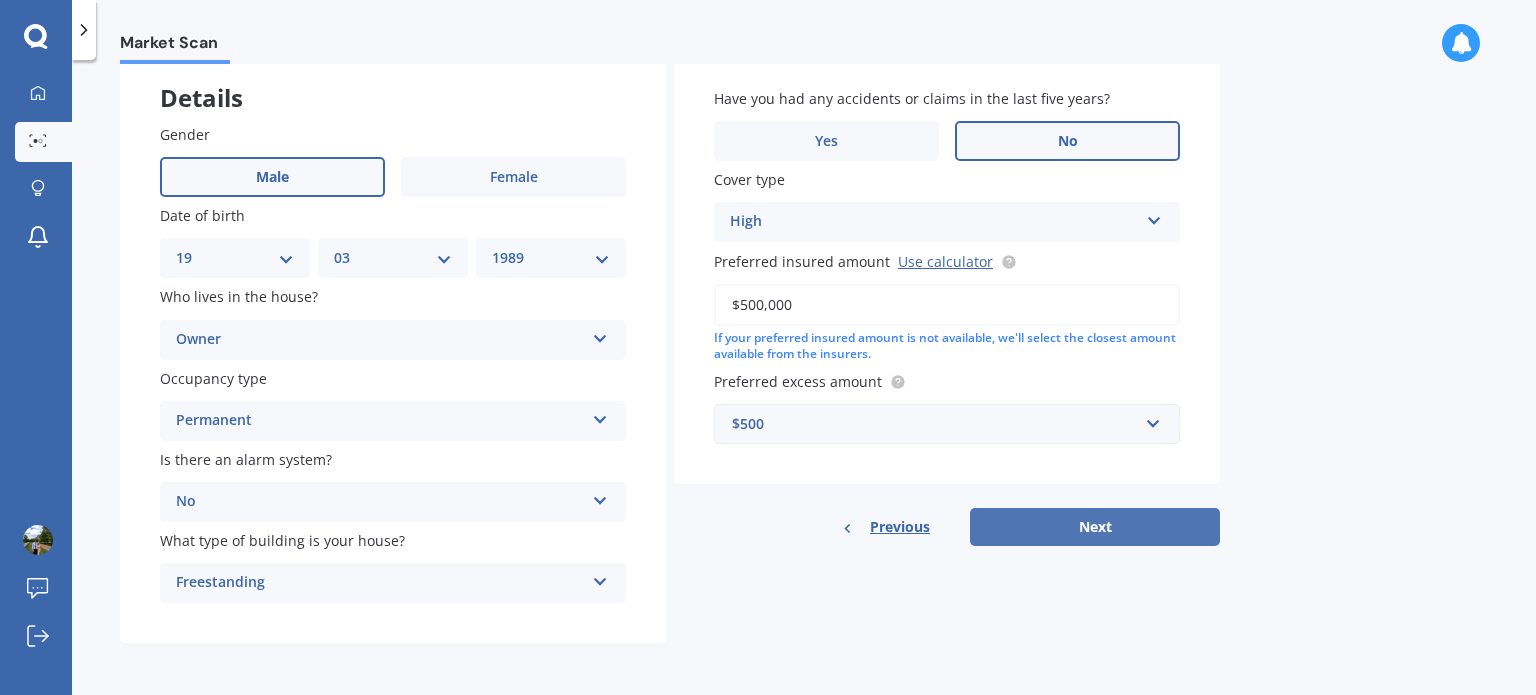 click on "Next" at bounding box center (1095, 527) 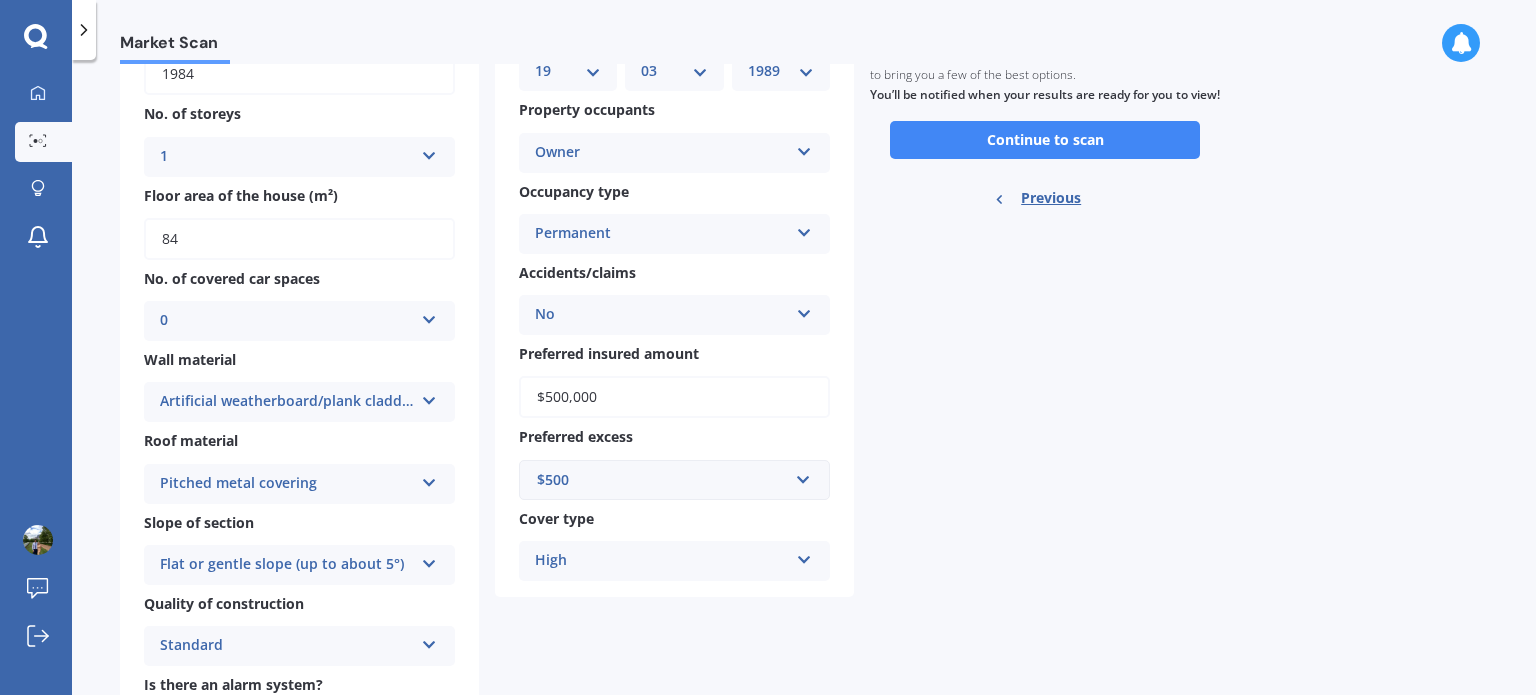 scroll, scrollTop: 40, scrollLeft: 0, axis: vertical 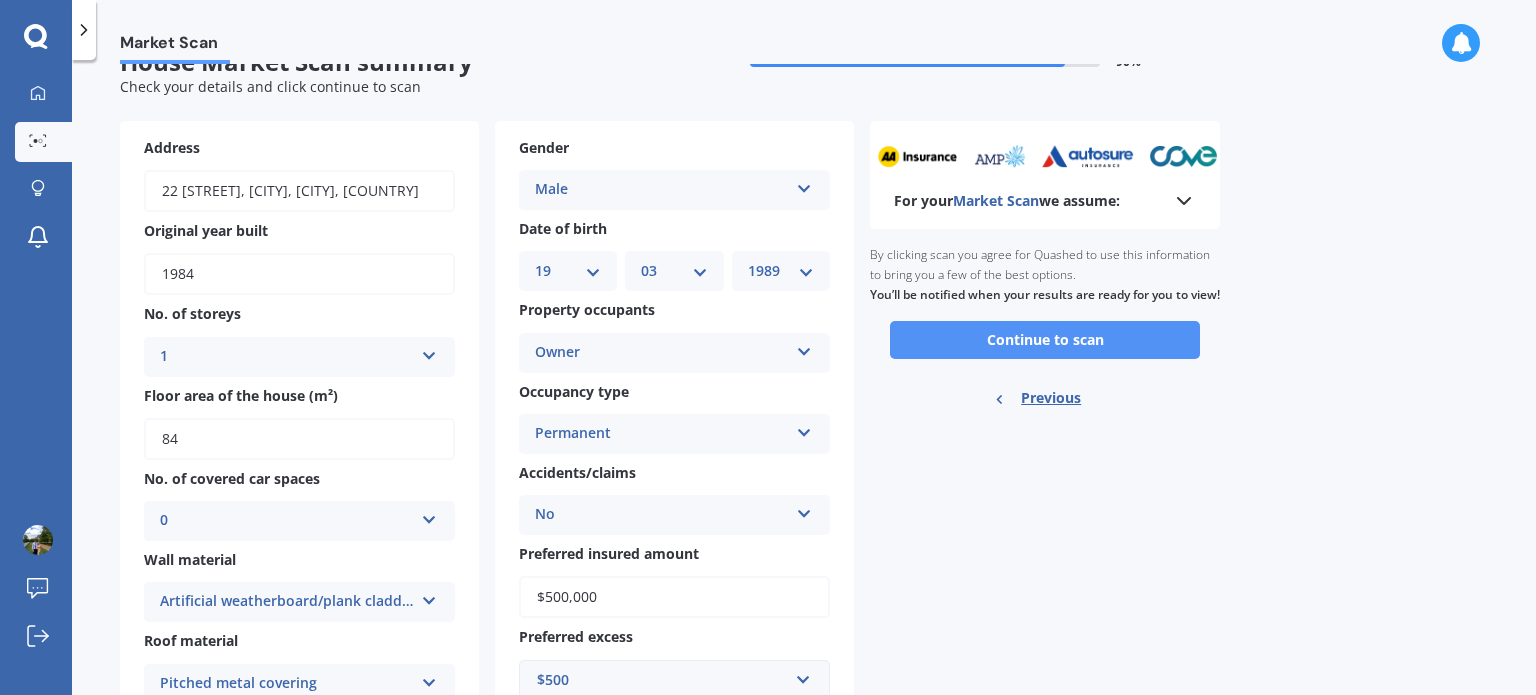 click on "Continue to scan" at bounding box center [1045, 340] 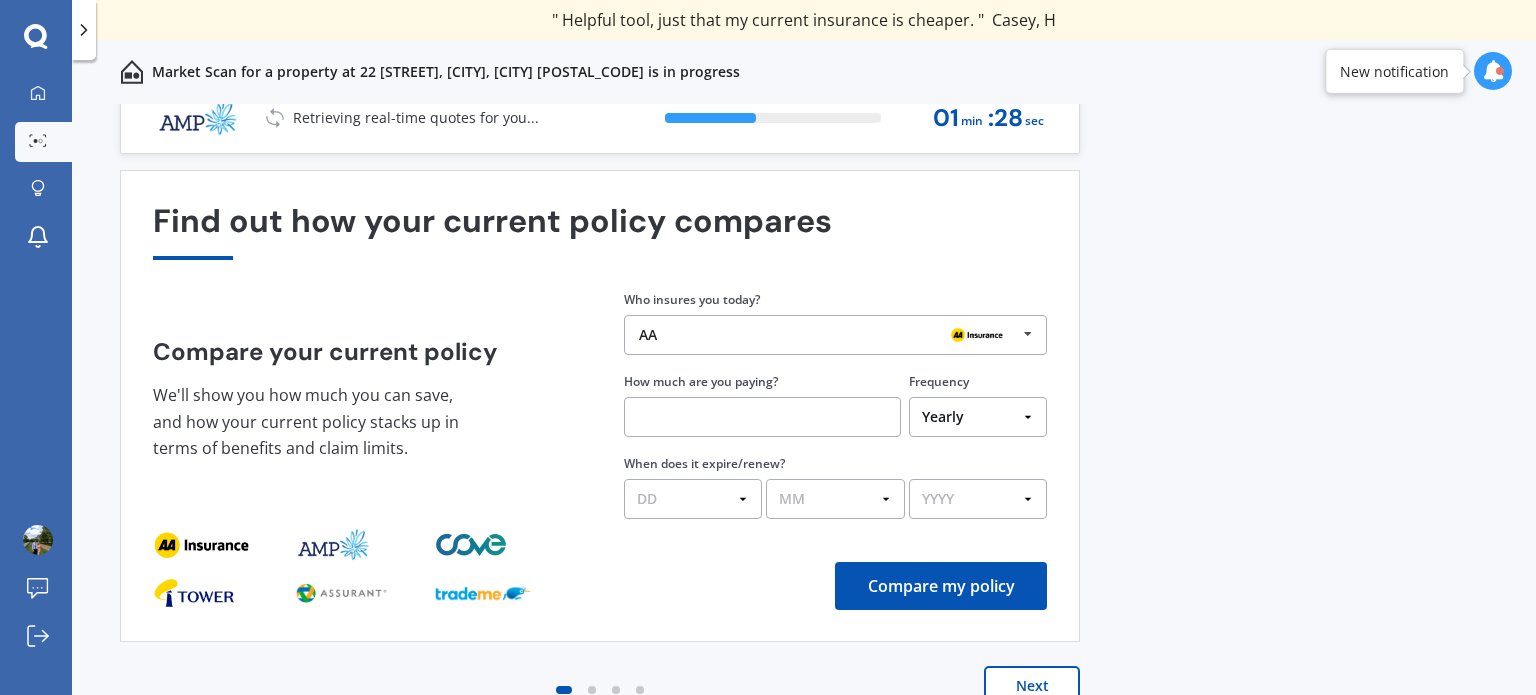 scroll, scrollTop: 28, scrollLeft: 0, axis: vertical 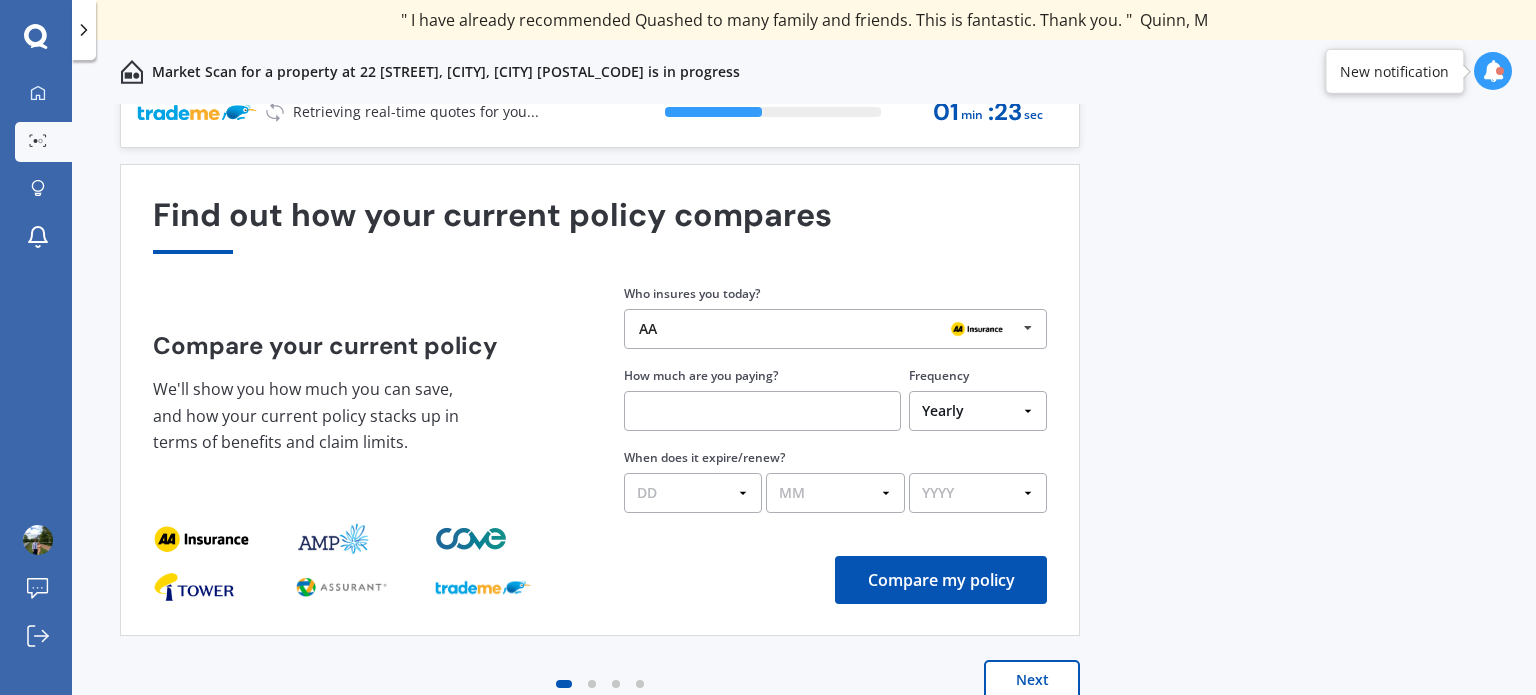 click at bounding box center [1028, 328] 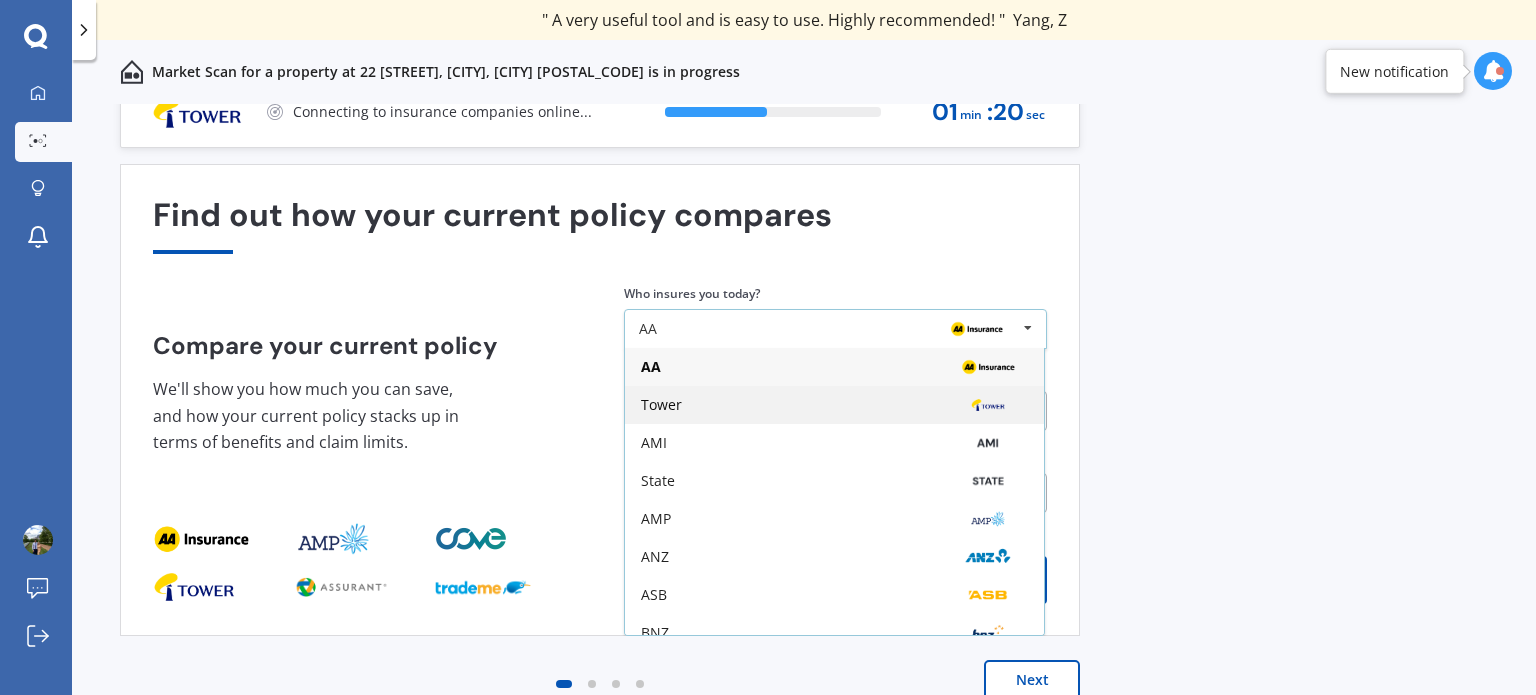 click on "Tower" at bounding box center (651, 367) 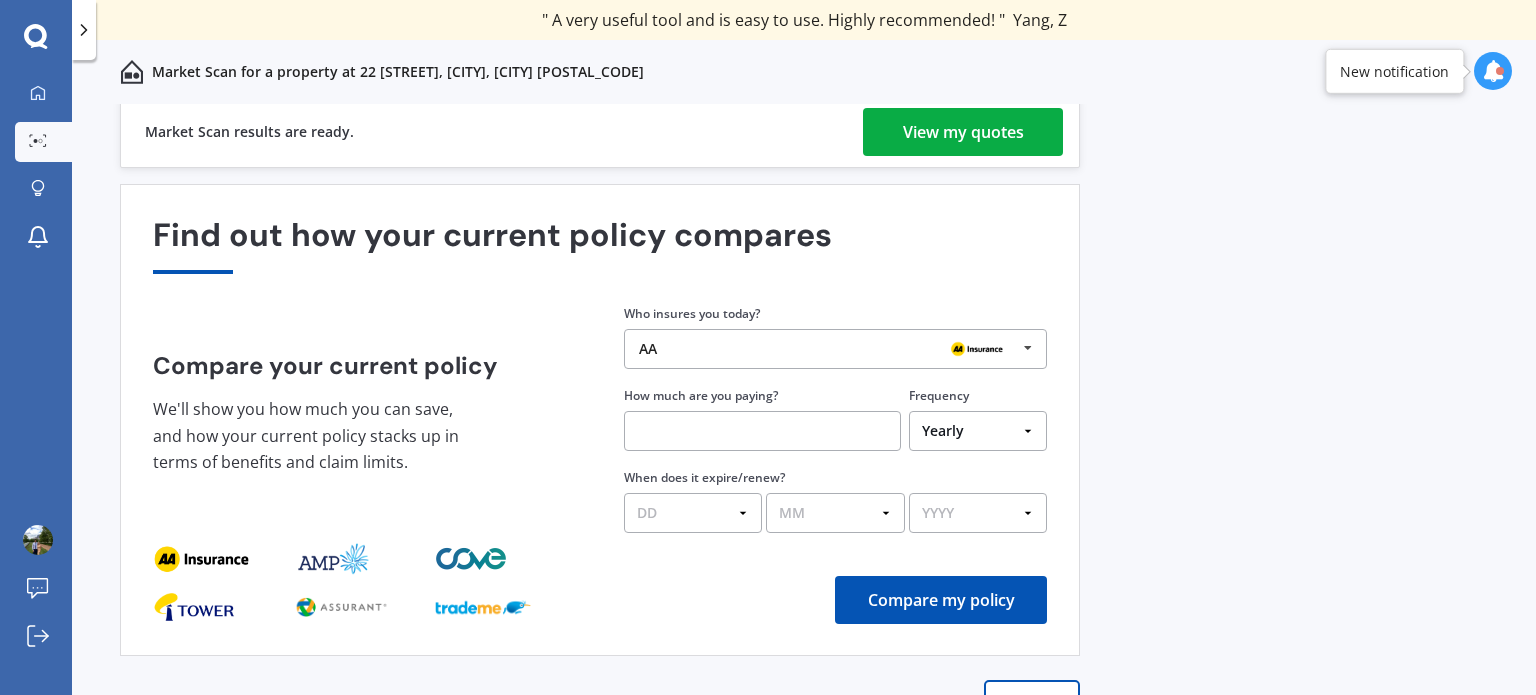 scroll, scrollTop: 0, scrollLeft: 0, axis: both 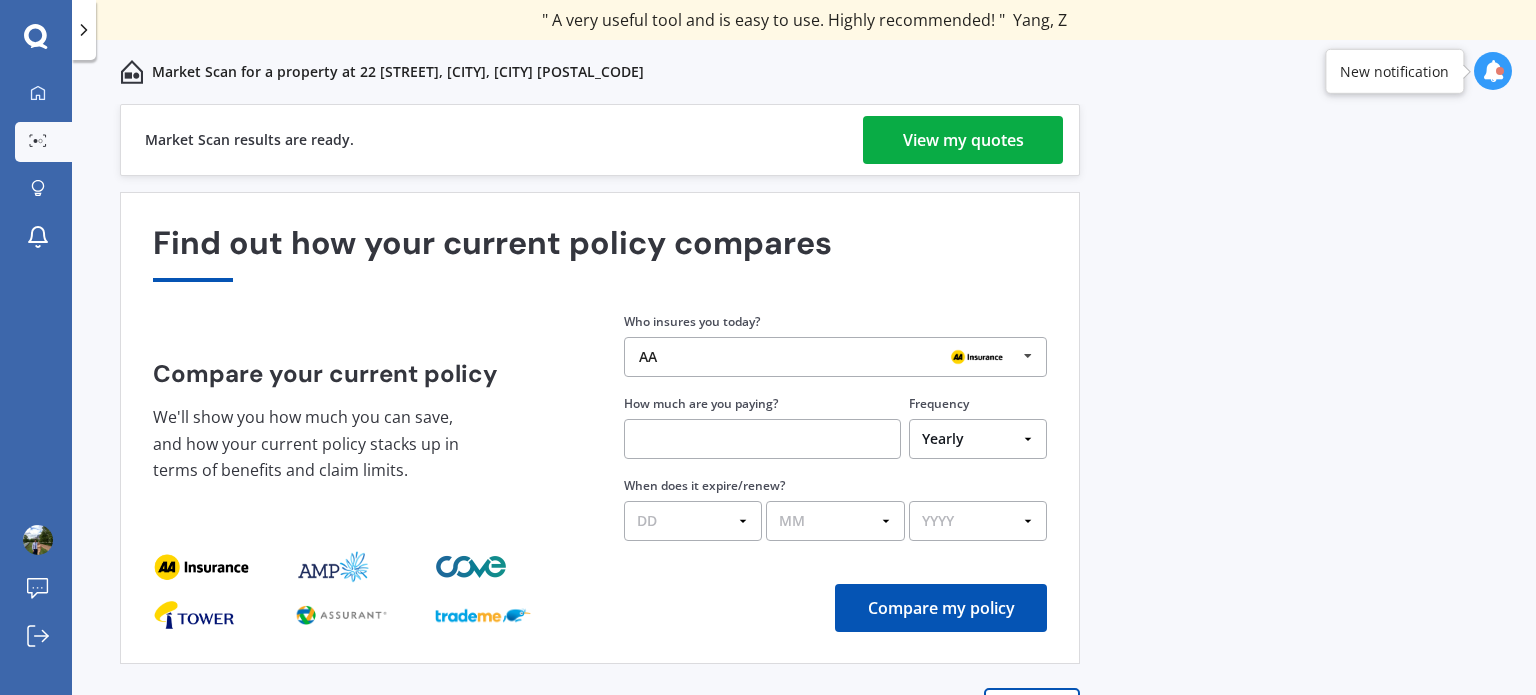 click on "View my quotes" at bounding box center (963, 140) 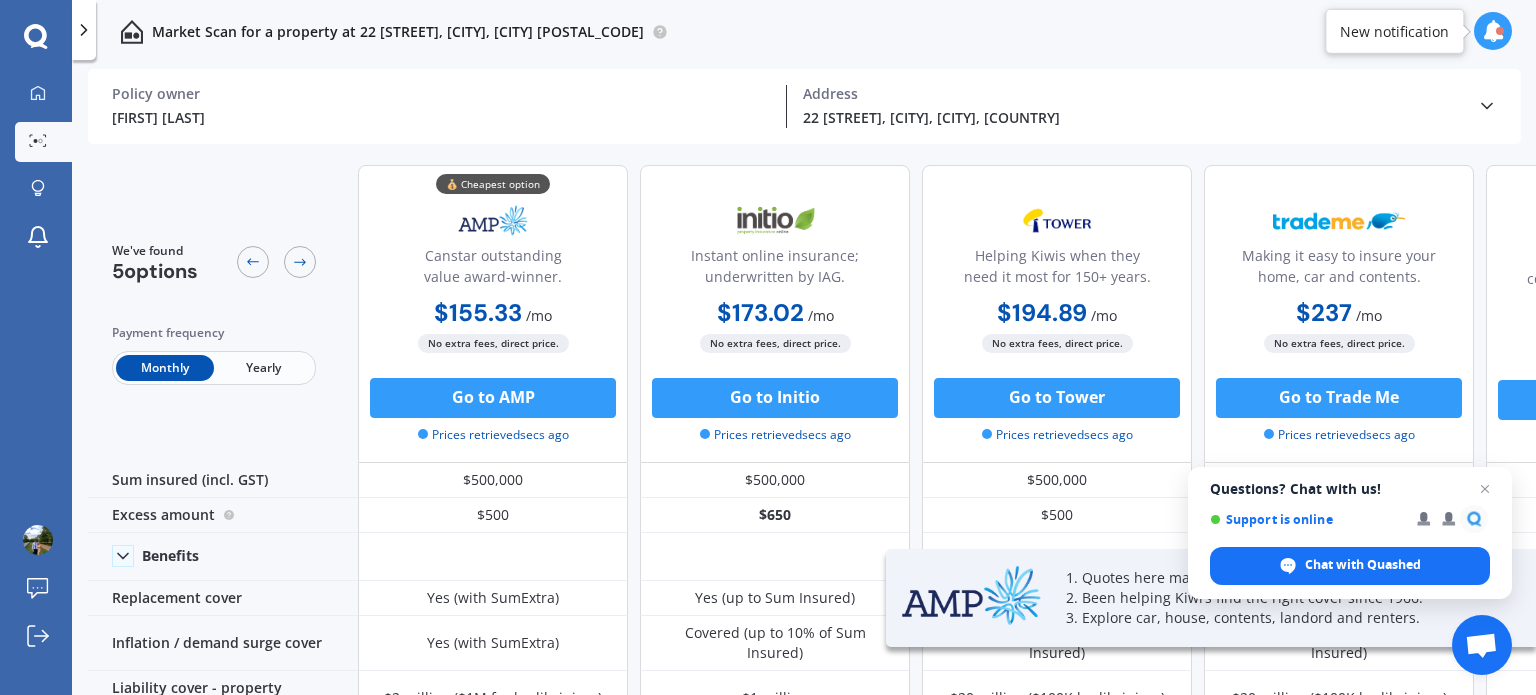 click on "Yearly" at bounding box center (263, 368) 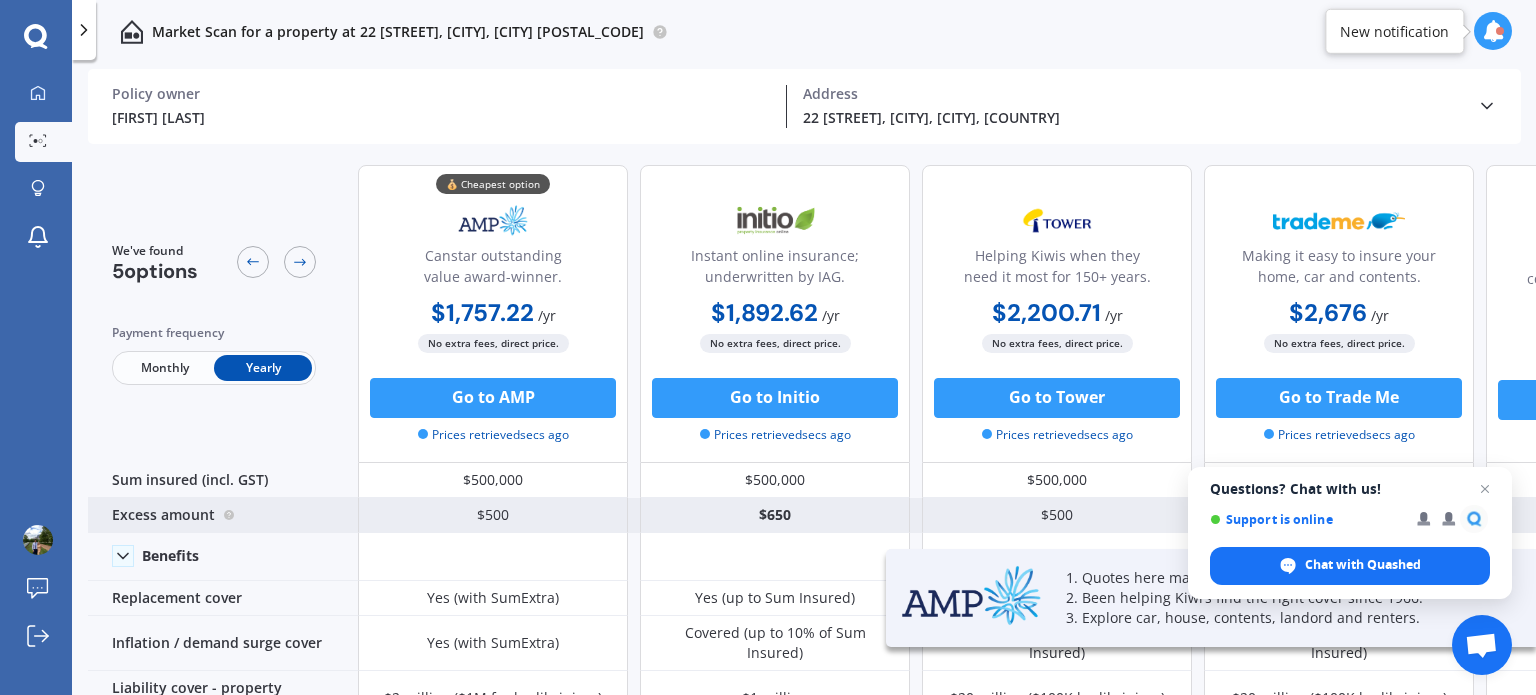 scroll, scrollTop: 0, scrollLeft: 0, axis: both 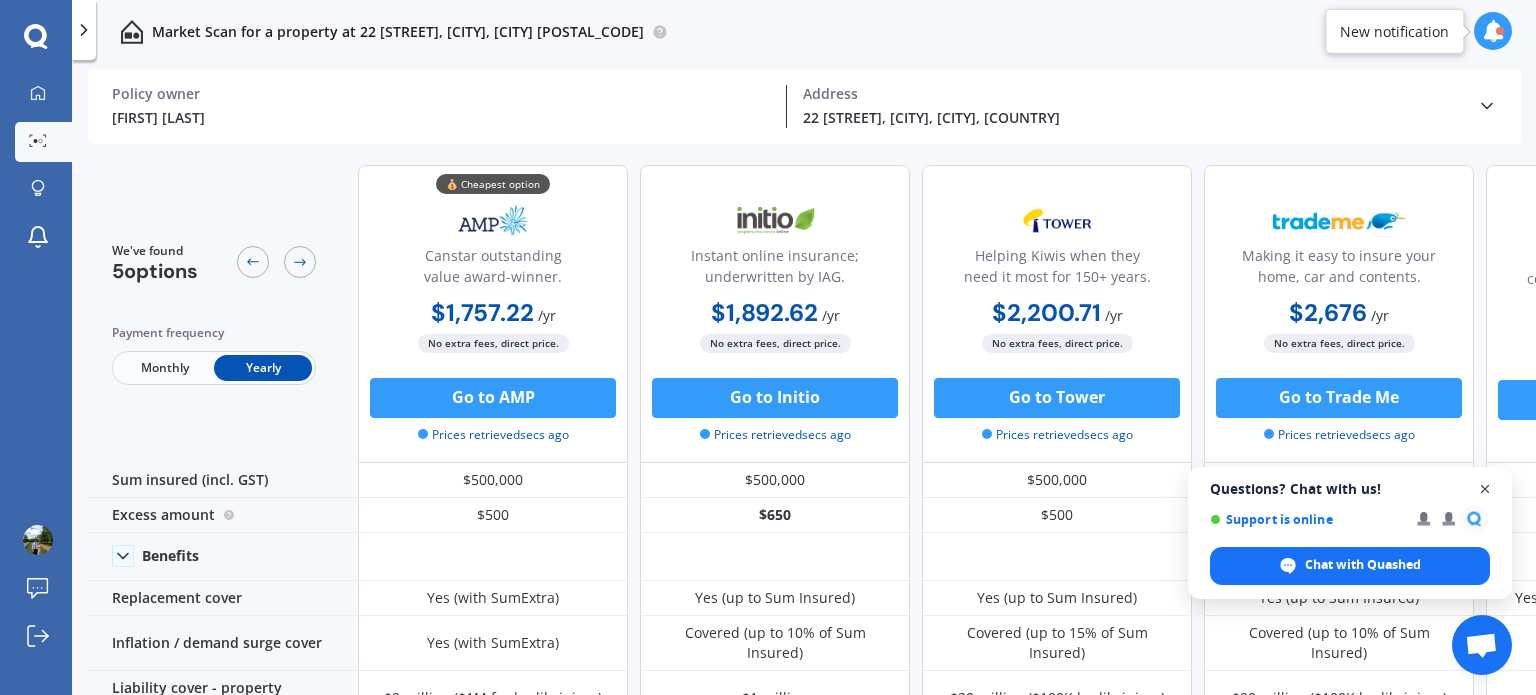 click at bounding box center [1485, 489] 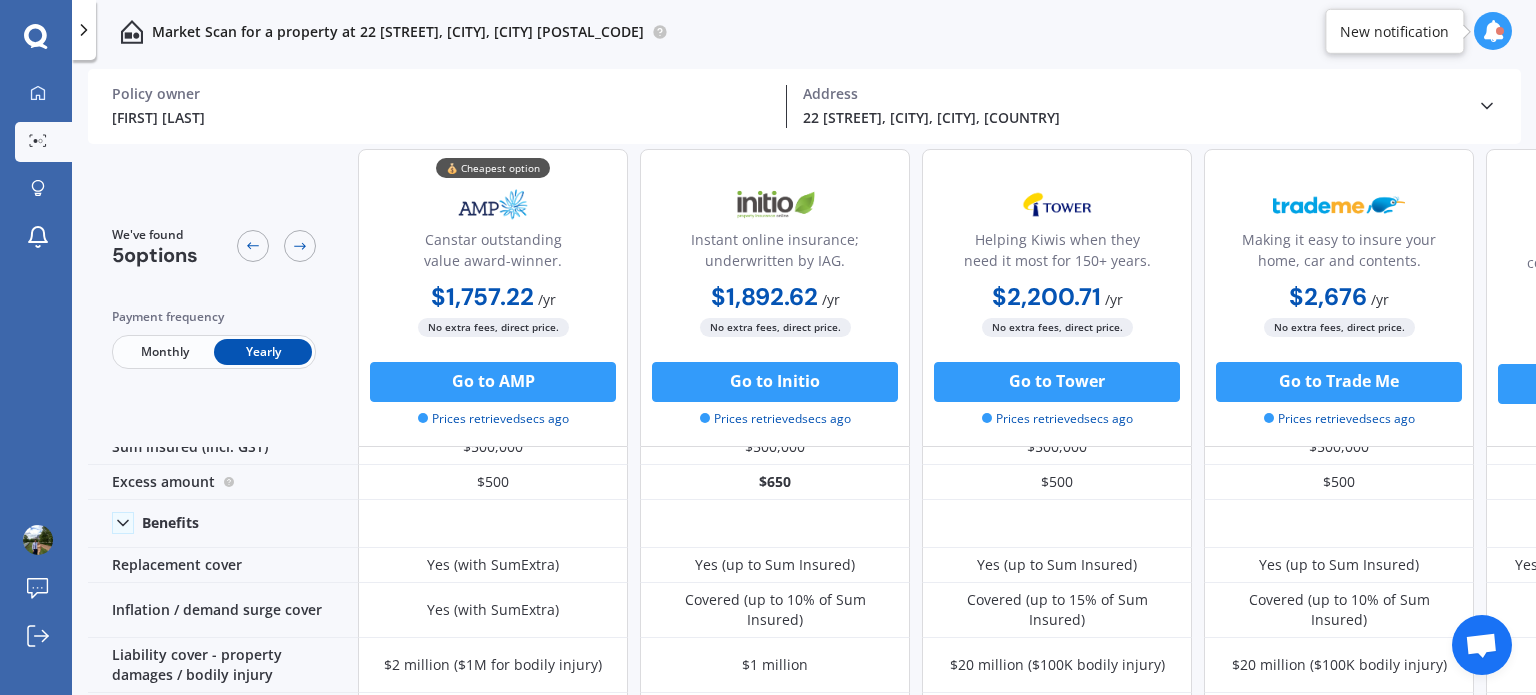 scroll, scrollTop: 0, scrollLeft: 0, axis: both 